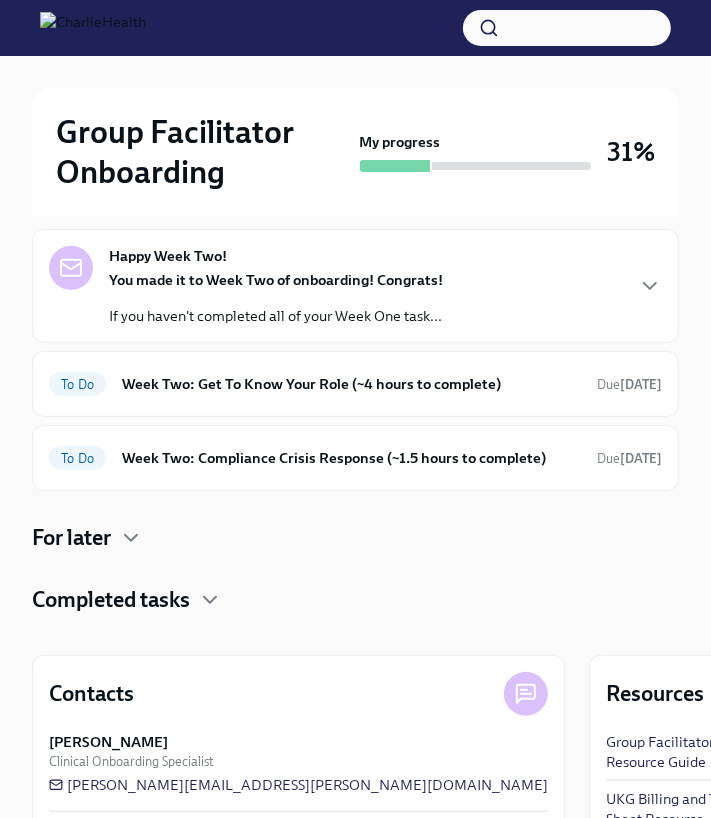 scroll, scrollTop: 204, scrollLeft: 0, axis: vertical 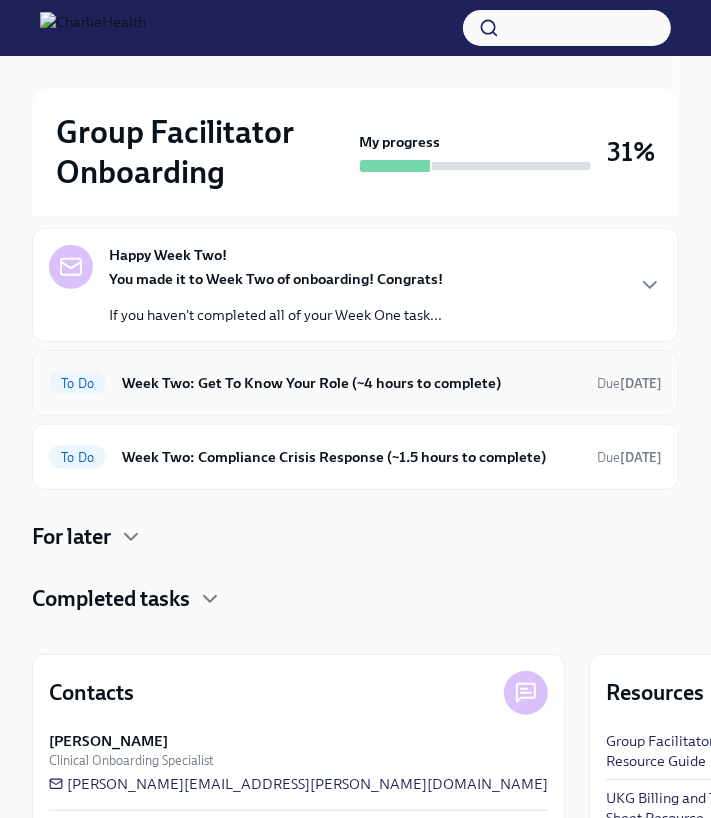 click on "To Do Week Two: Get To Know Your Role (~4 hours to complete) Due  [DATE]" at bounding box center [355, 383] 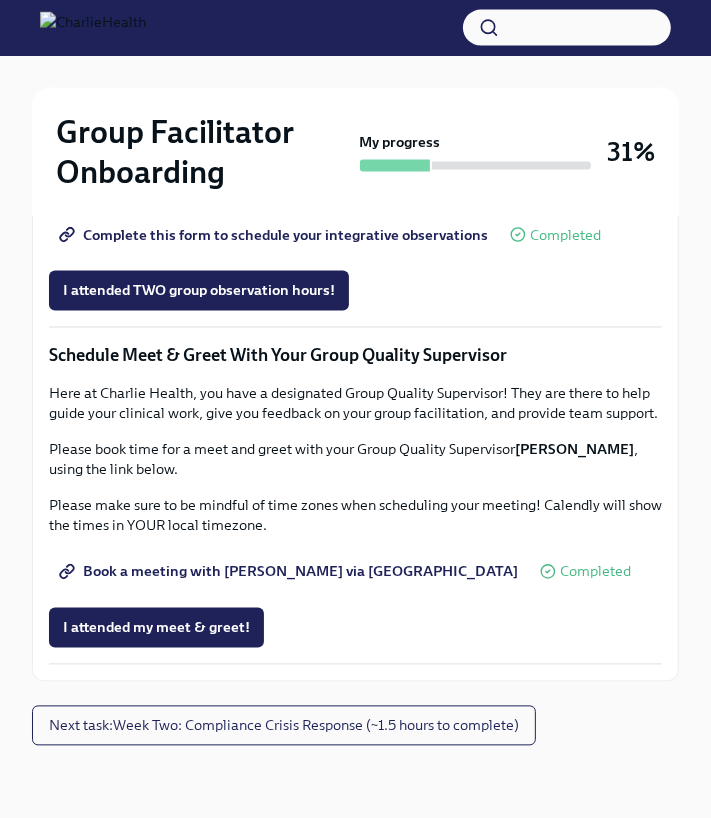 scroll, scrollTop: 1938, scrollLeft: 0, axis: vertical 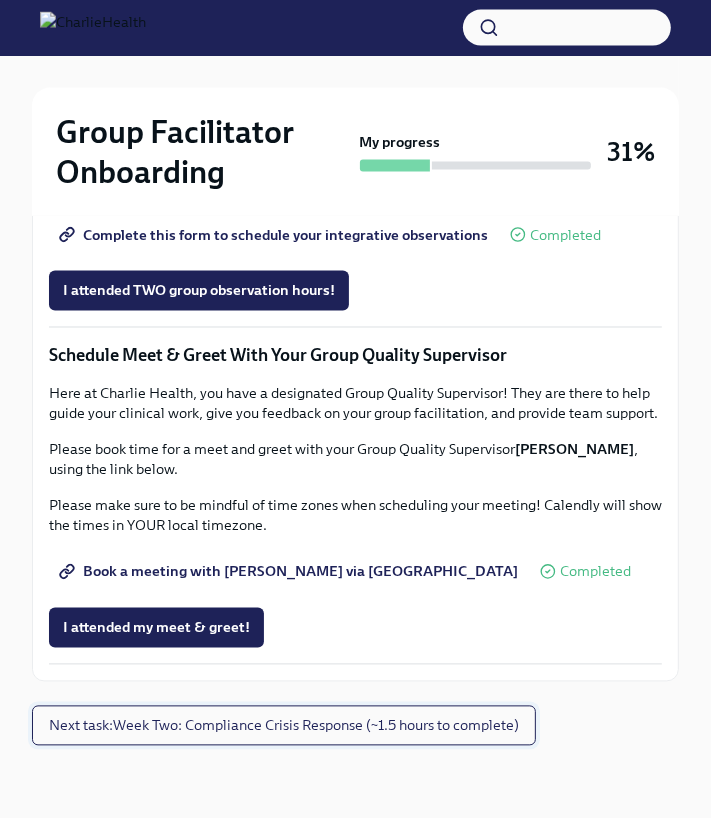click on "Next task :  Week Two: Compliance Crisis Response (~1.5 hours to complete)" at bounding box center [284, 726] 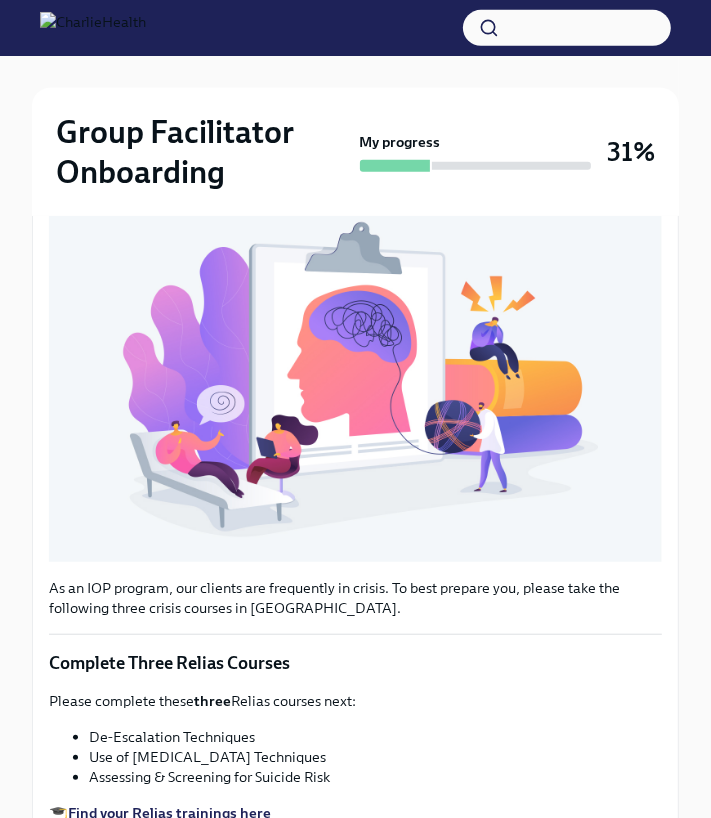 scroll, scrollTop: 699, scrollLeft: 0, axis: vertical 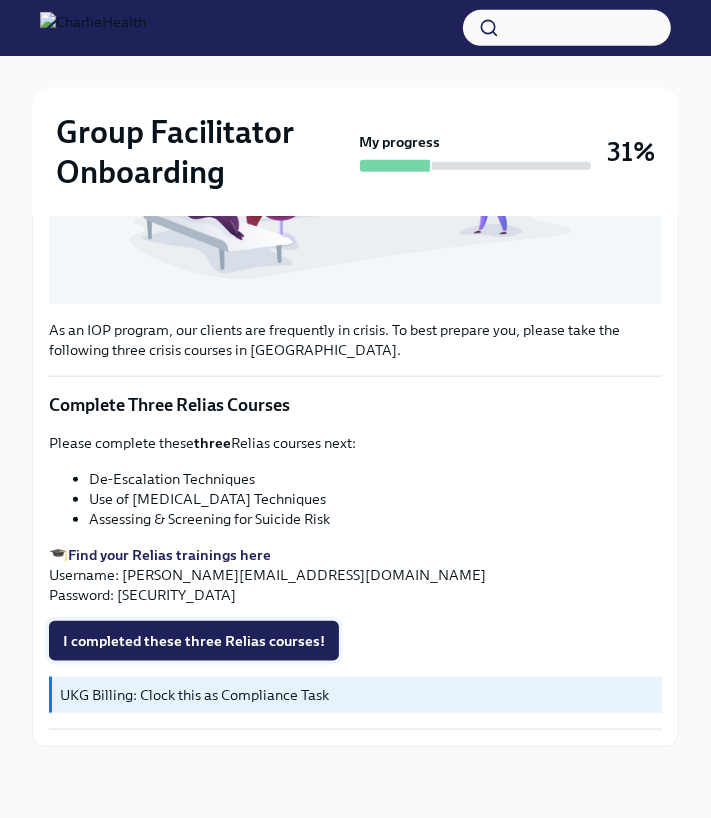 click on "I completed these three Relias courses!" at bounding box center [194, 641] 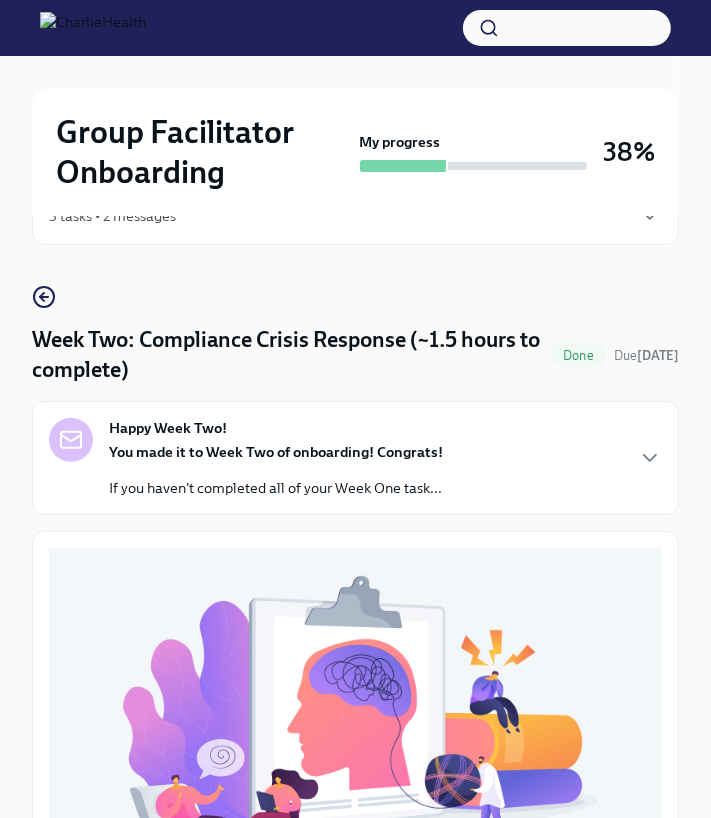 scroll, scrollTop: 0, scrollLeft: 0, axis: both 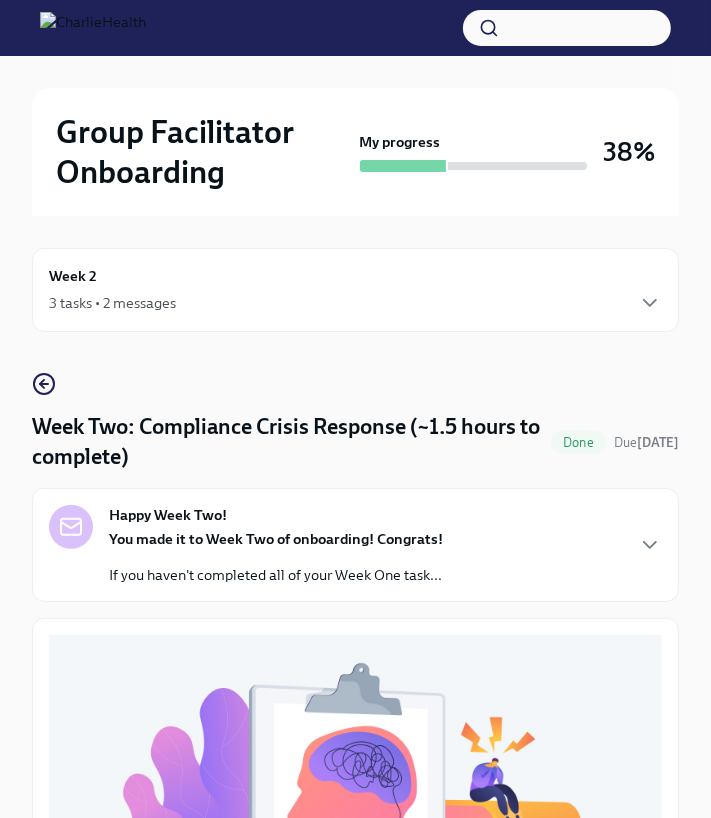 click at bounding box center [355, 819] 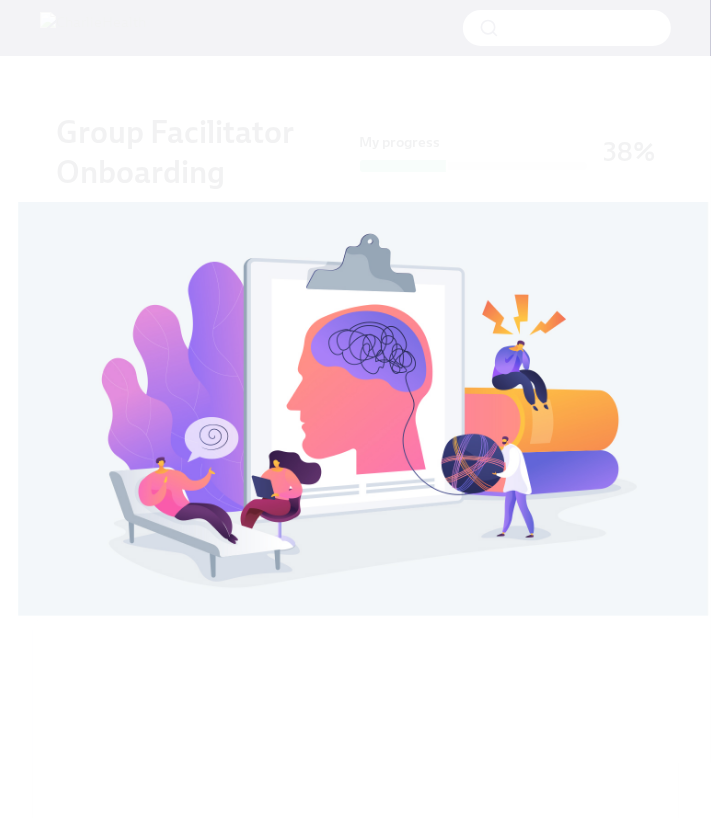 drag, startPoint x: 620, startPoint y: 603, endPoint x: 609, endPoint y: 690, distance: 87.69264 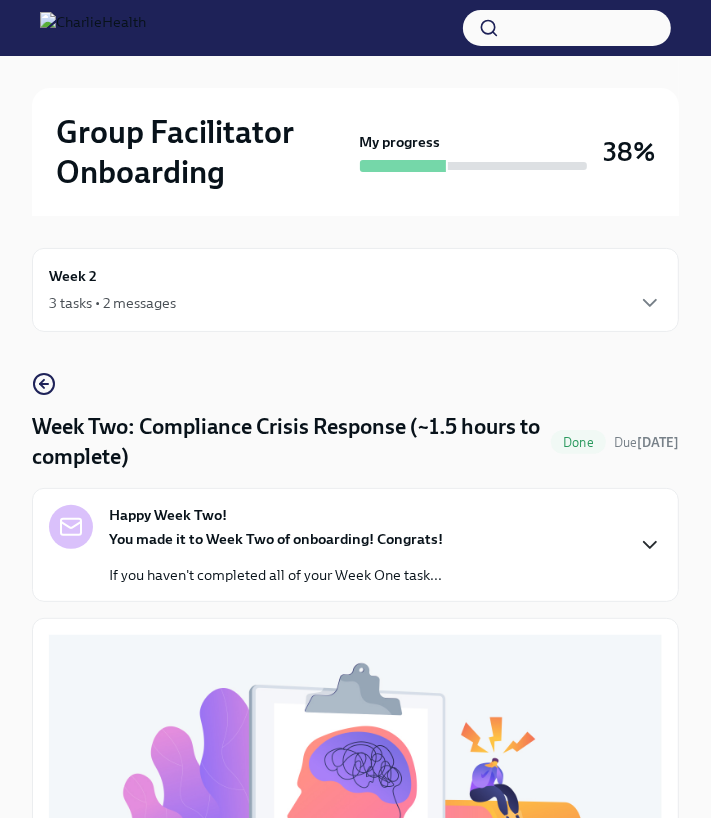 click 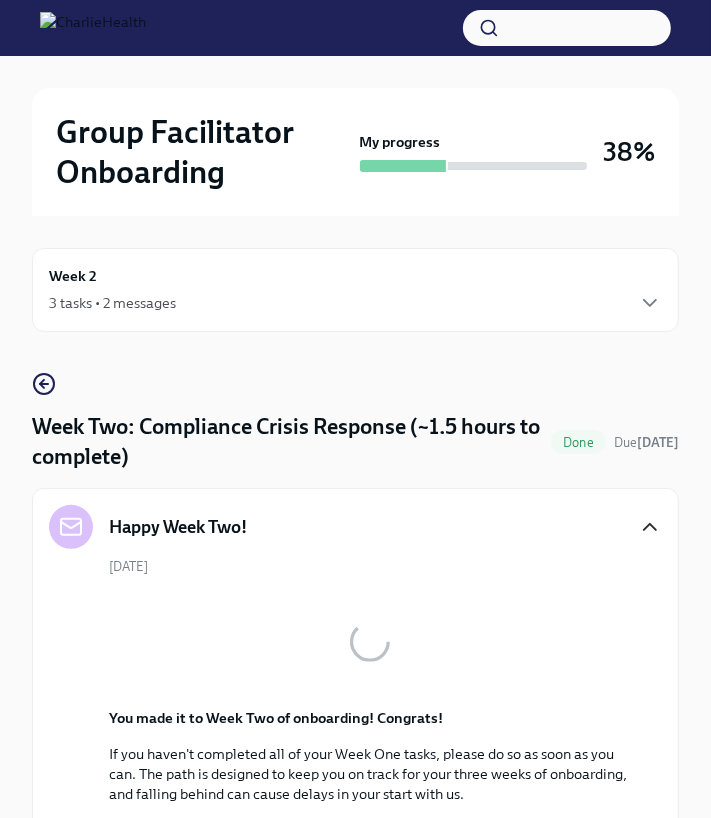 click on "Happy Week Two!" at bounding box center (355, 527) 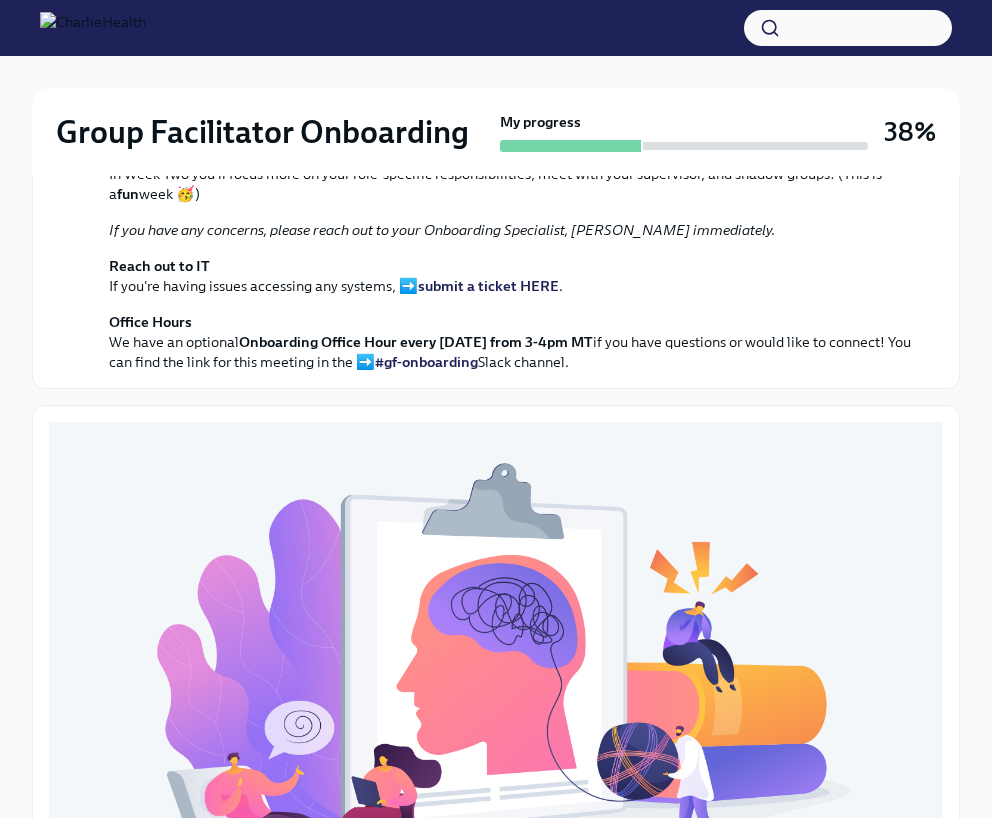scroll, scrollTop: 0, scrollLeft: 0, axis: both 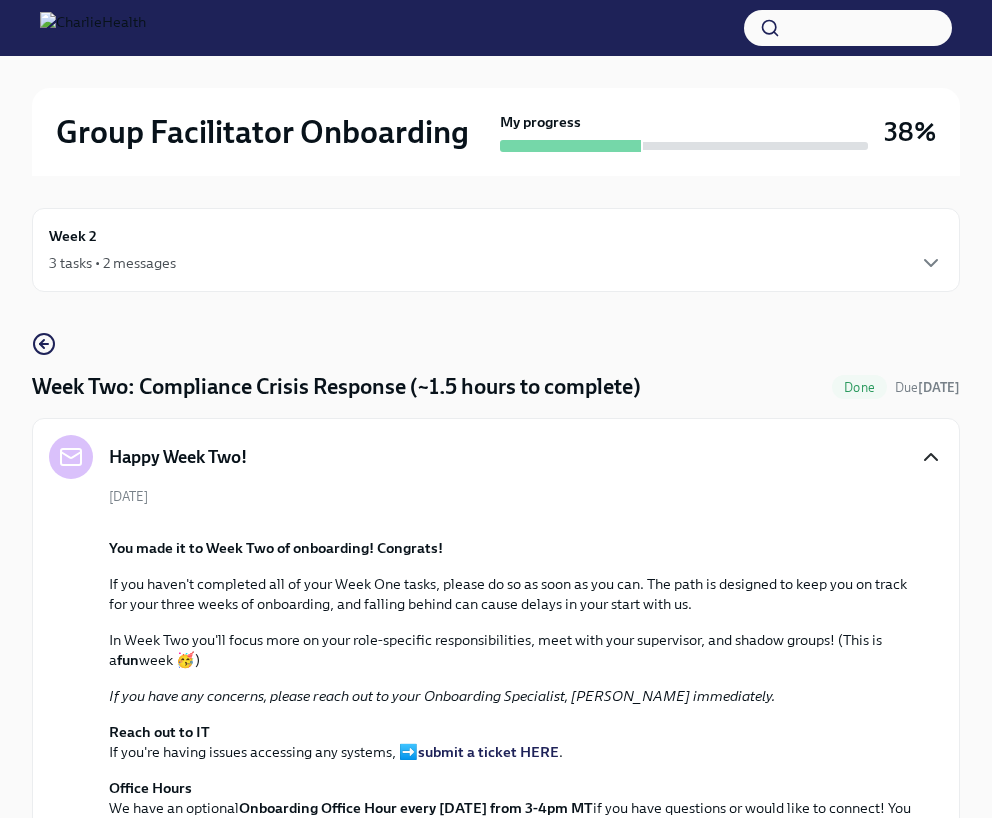 click on "Week 2" at bounding box center (73, 236) 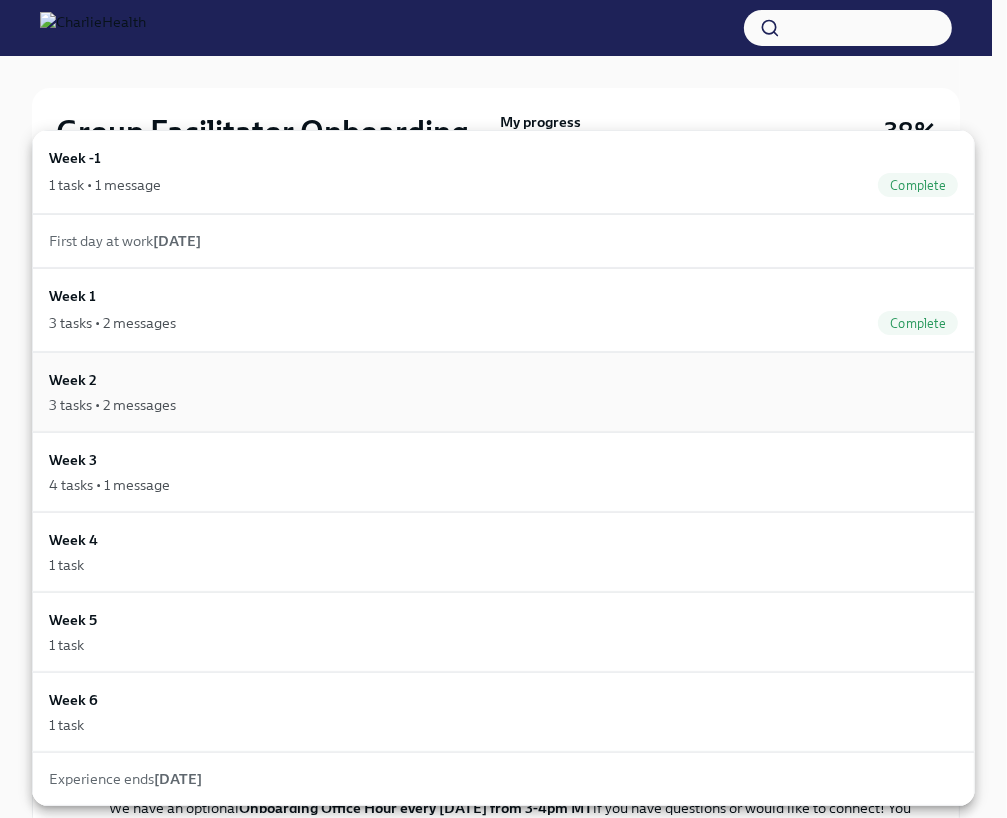 click on "Week 2" at bounding box center [73, 380] 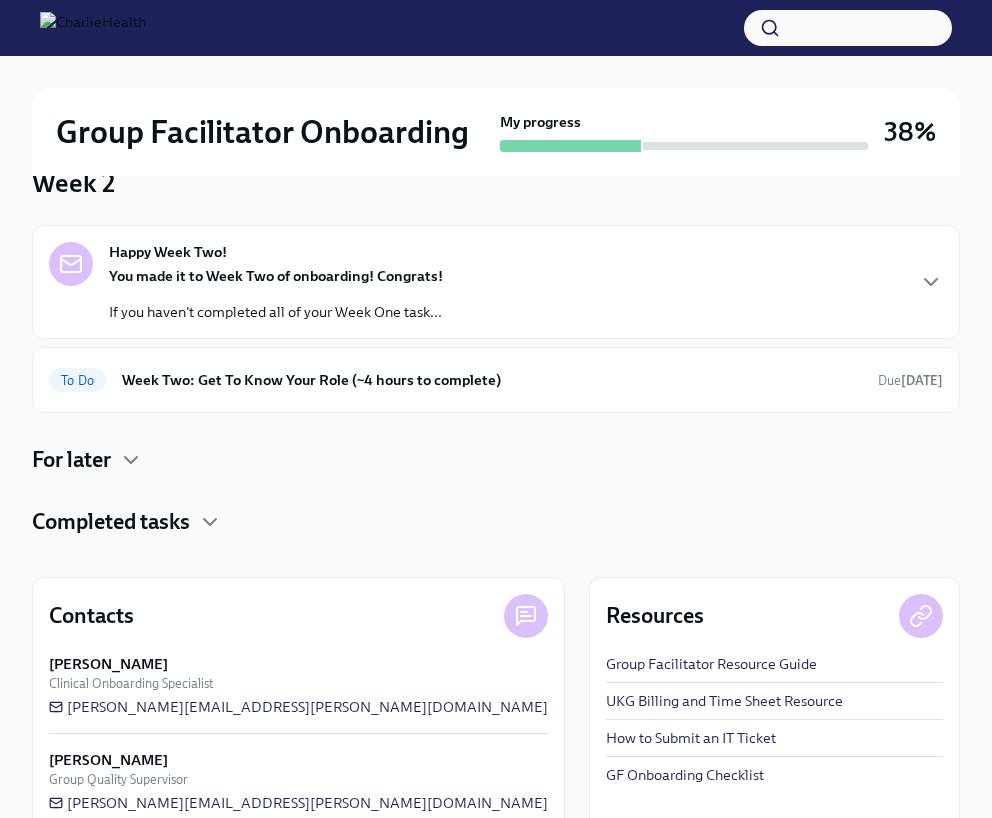 scroll, scrollTop: 209, scrollLeft: 0, axis: vertical 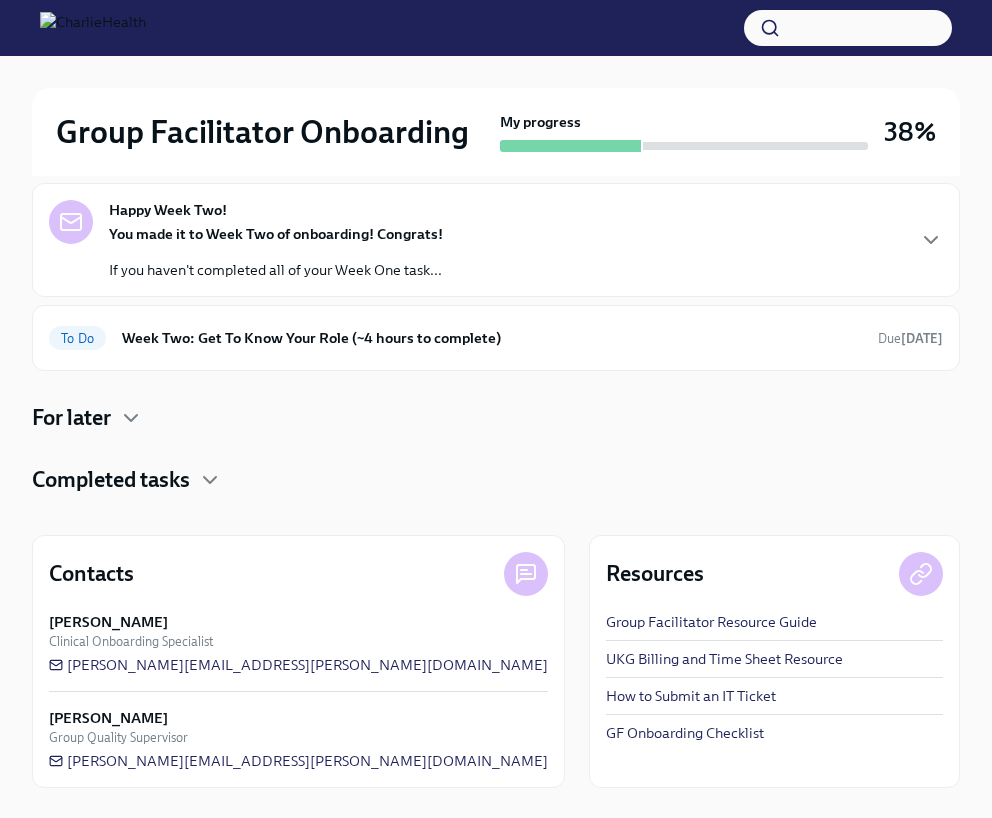 click on "For later" at bounding box center (71, 418) 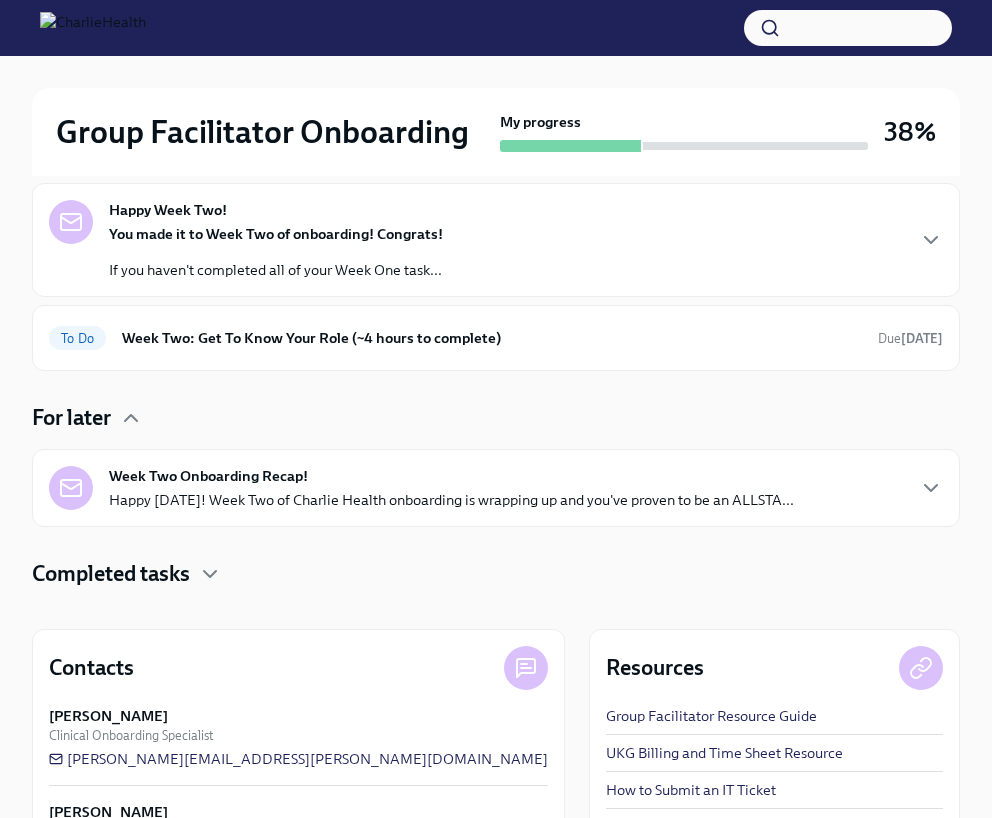 click on "For later" at bounding box center (71, 418) 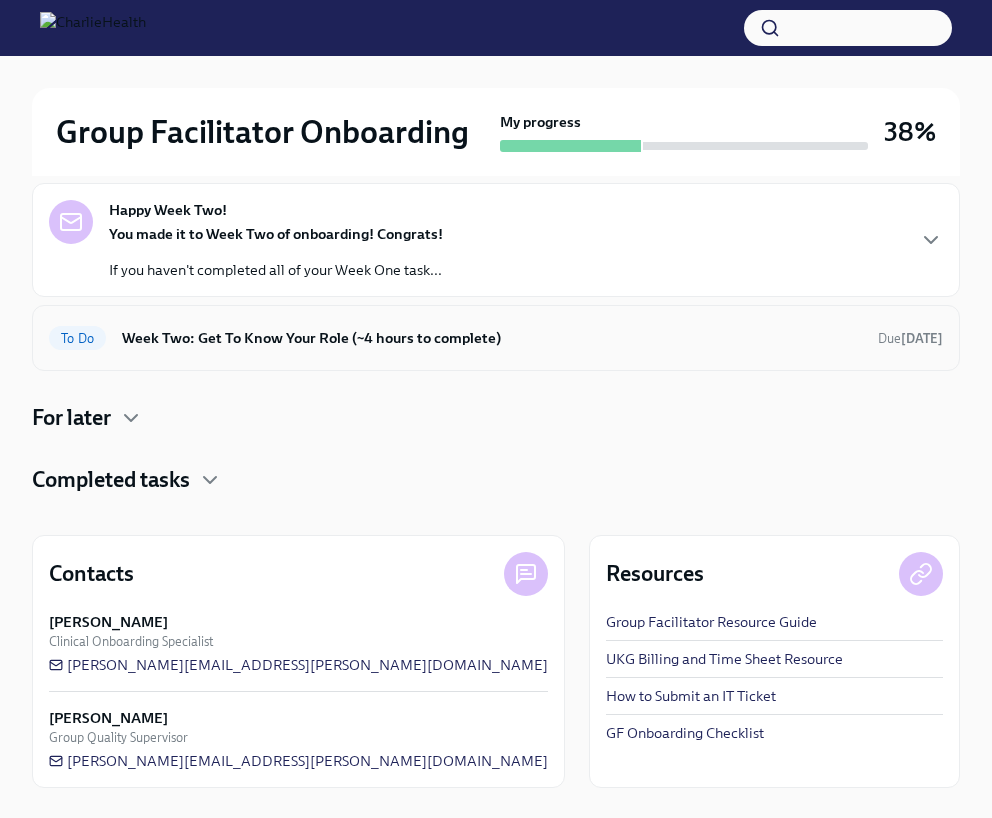 click on "To Do Week Two: Get To Know Your Role (~4 hours to complete) Due  [DATE]" at bounding box center [496, 338] 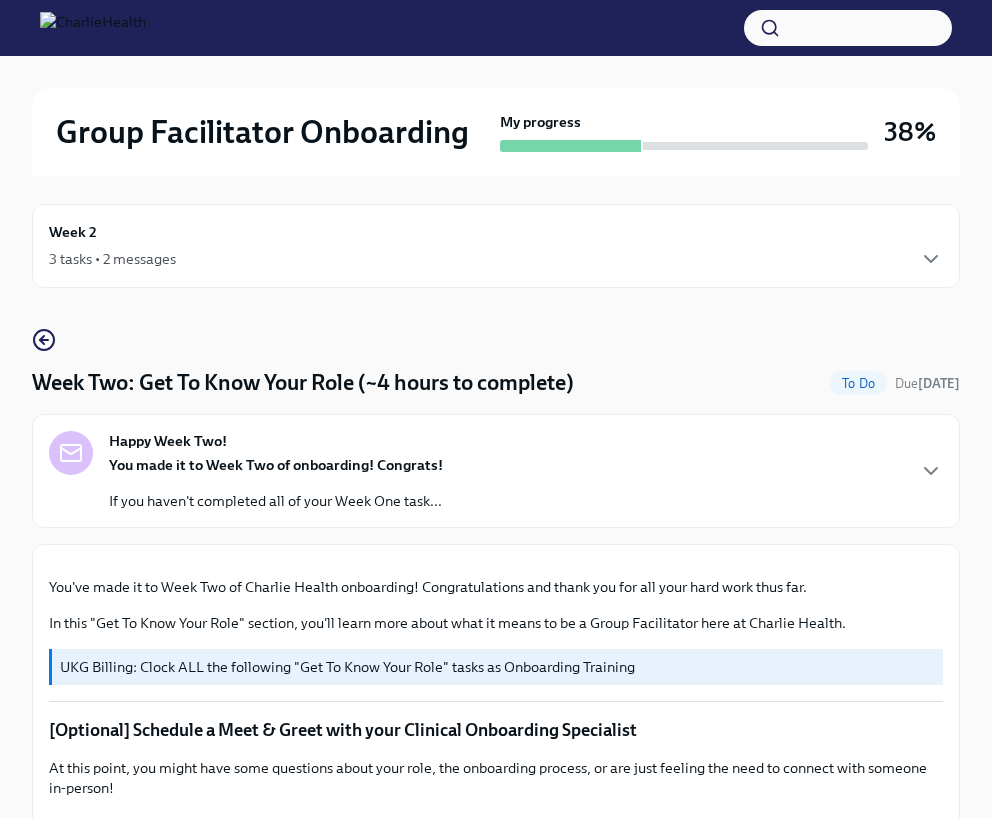 scroll, scrollTop: 0, scrollLeft: 0, axis: both 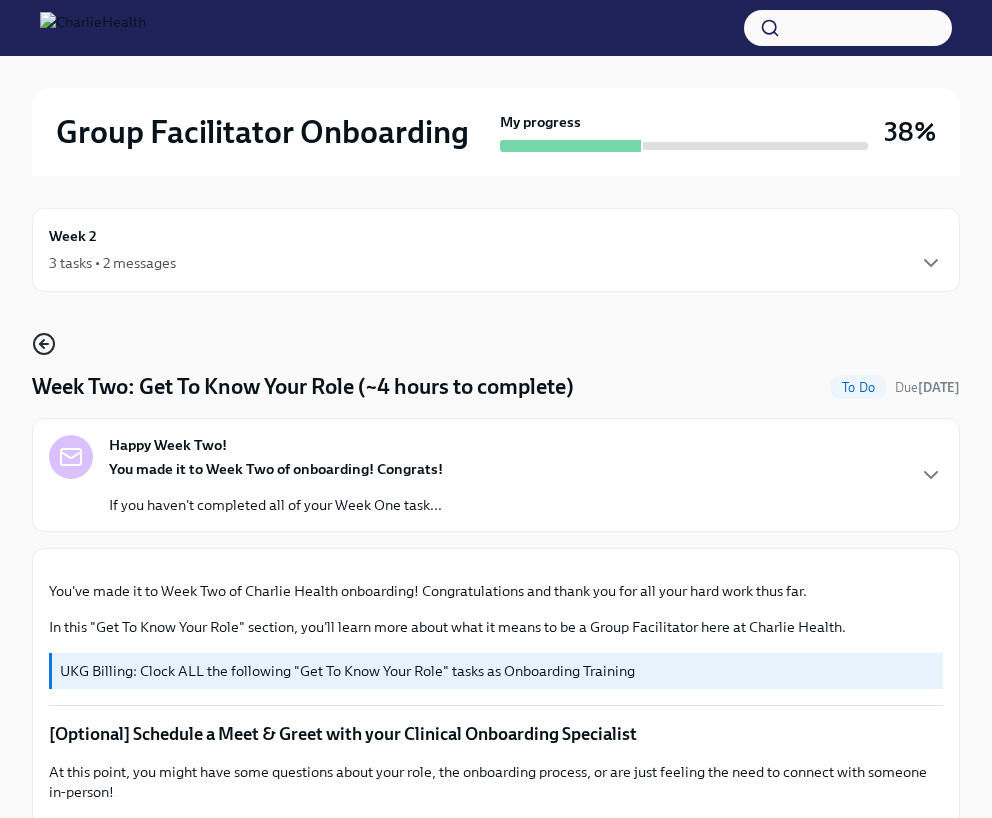 click 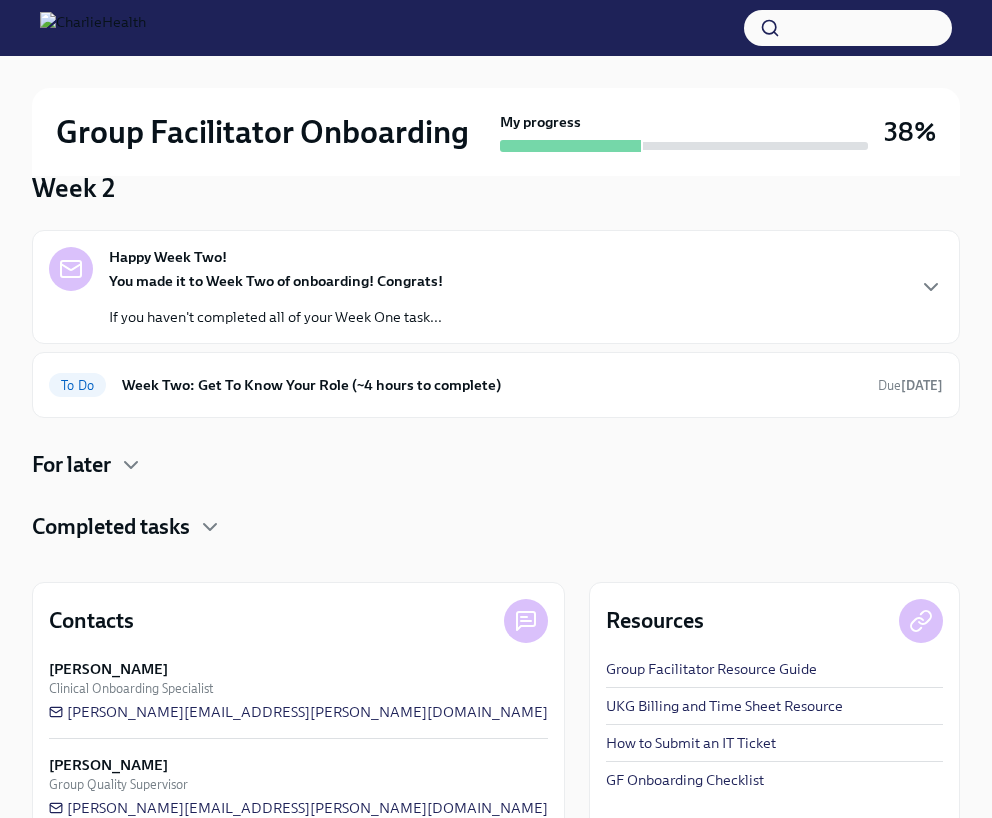 scroll, scrollTop: 209, scrollLeft: 0, axis: vertical 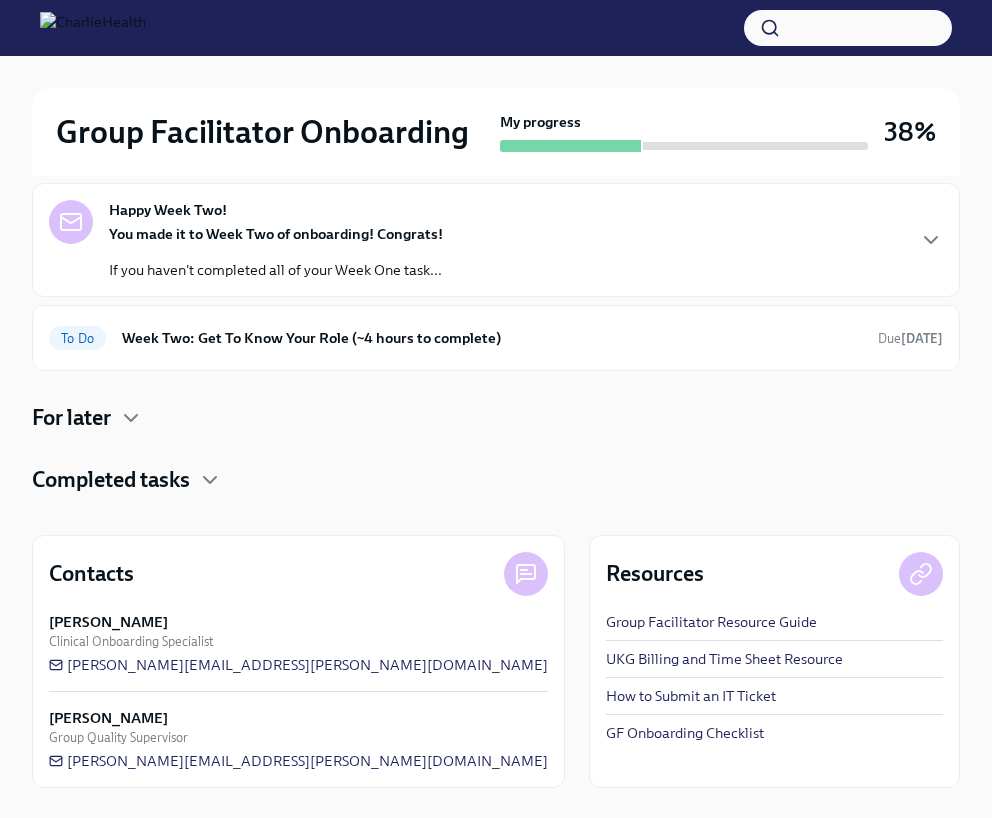 click on "Completed tasks" at bounding box center [111, 480] 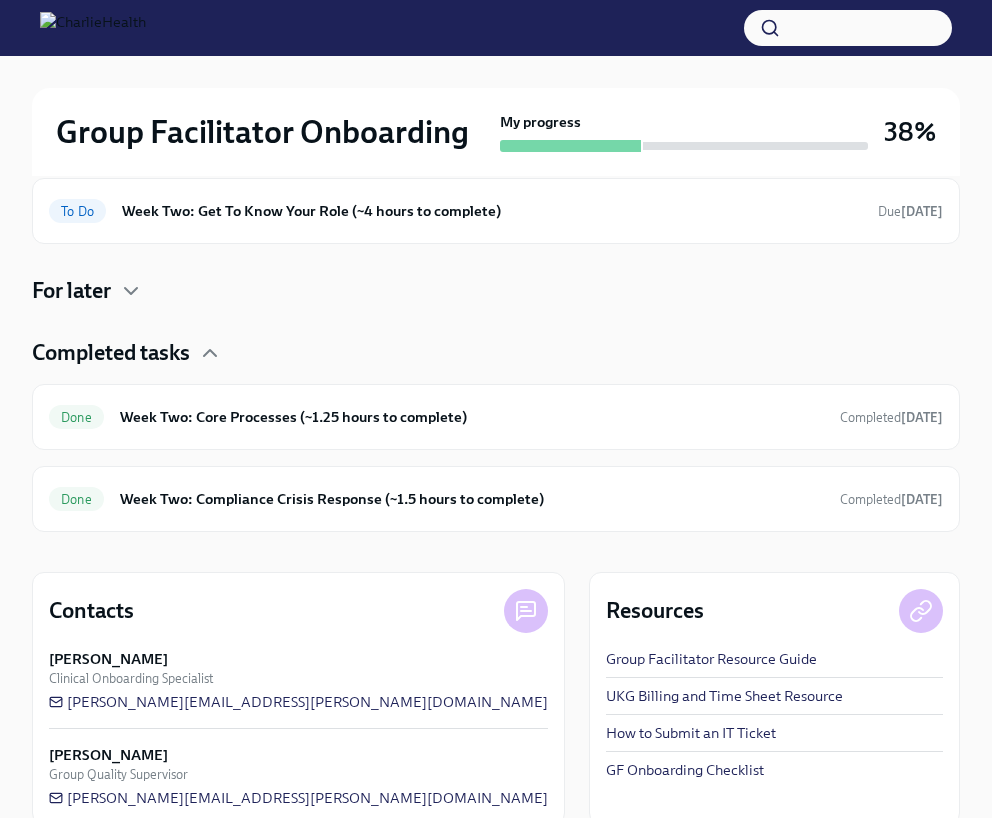 scroll, scrollTop: 337, scrollLeft: 0, axis: vertical 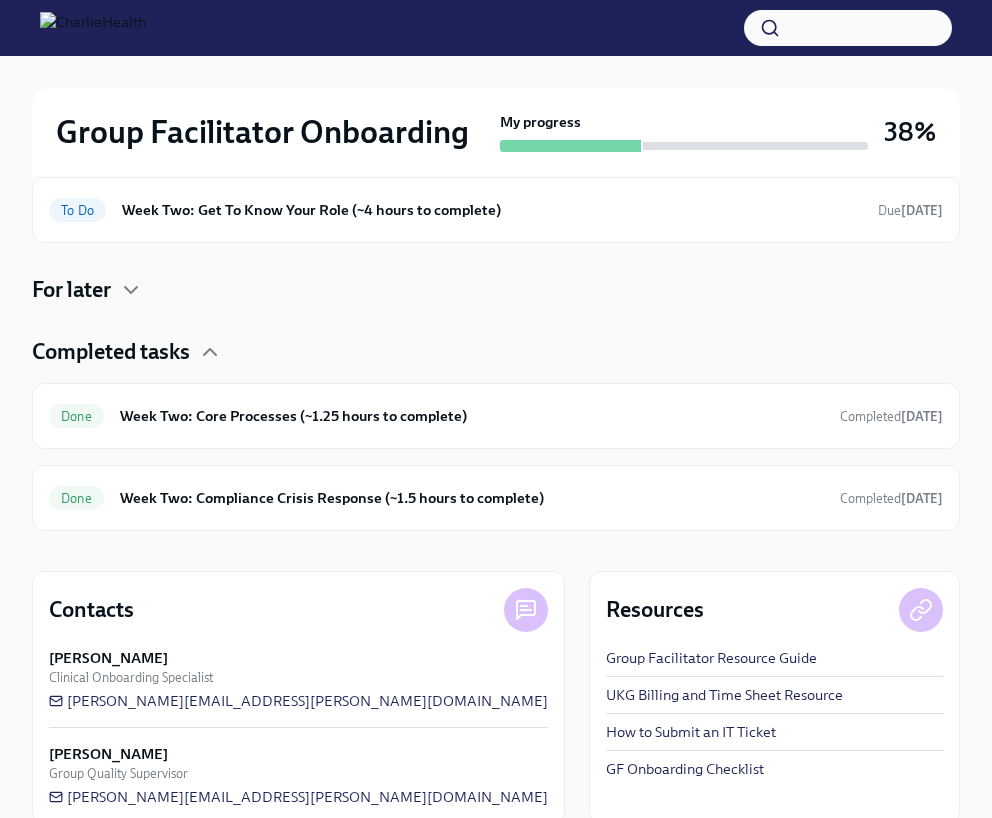 click on "For later" at bounding box center [71, 290] 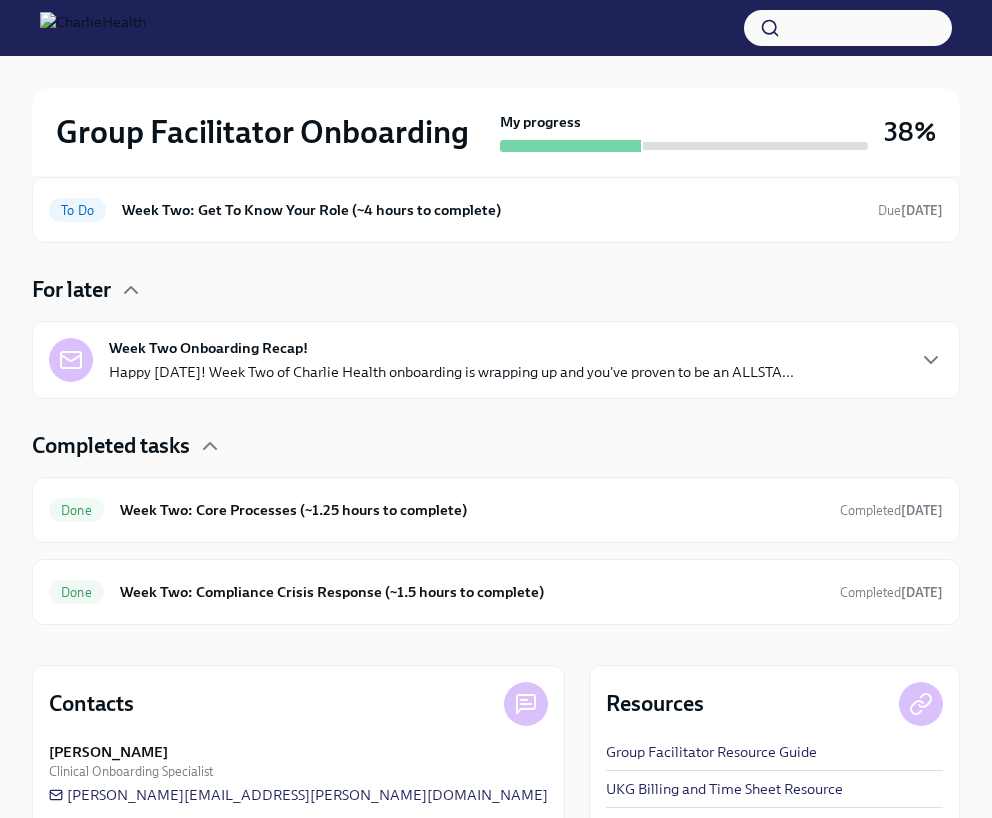 click on "Week Two Onboarding Recap!" at bounding box center [208, 348] 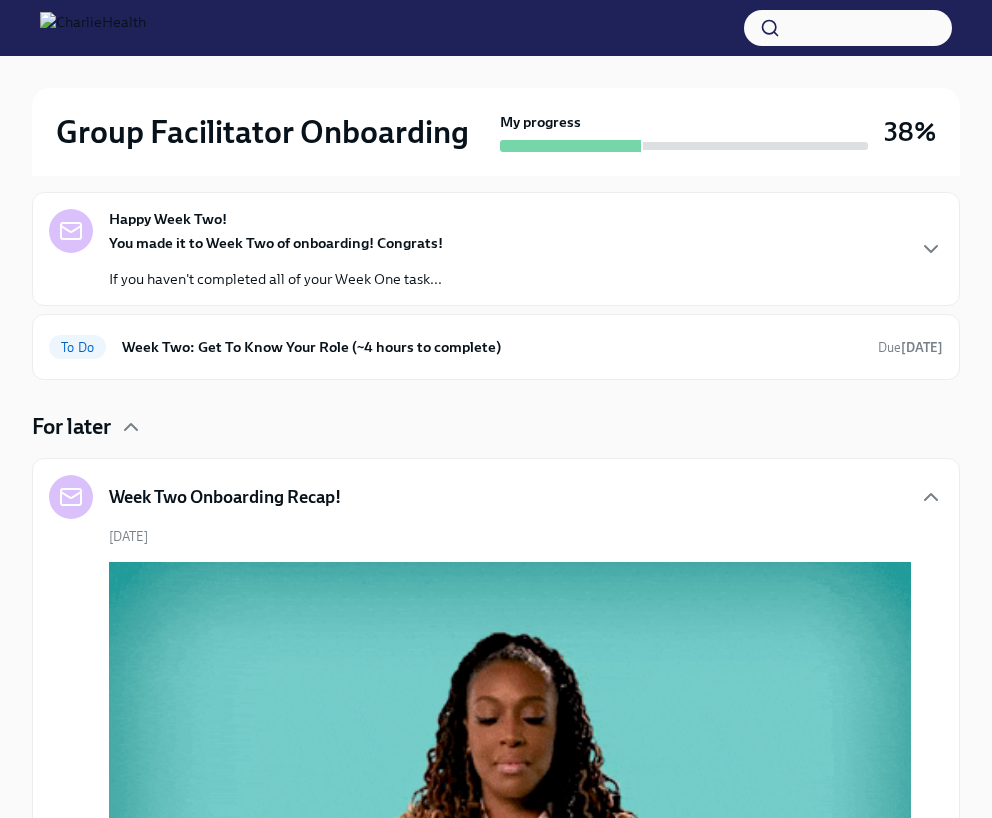 scroll, scrollTop: 0, scrollLeft: 0, axis: both 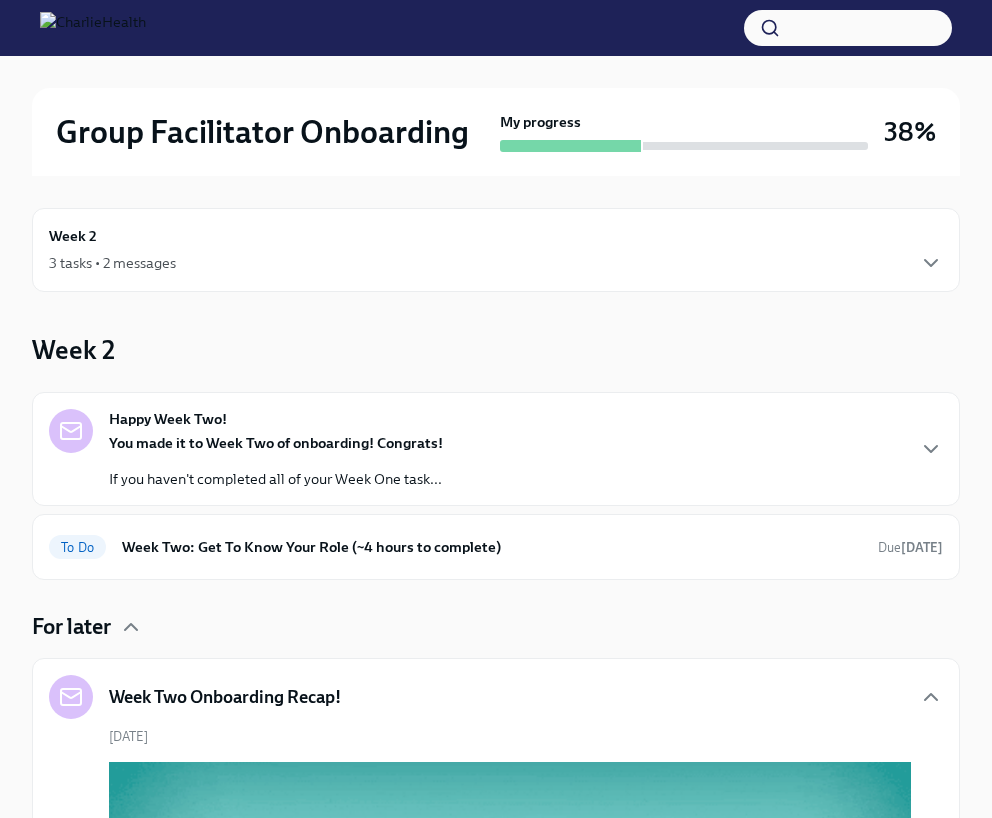 click on "Week 2" at bounding box center (73, 236) 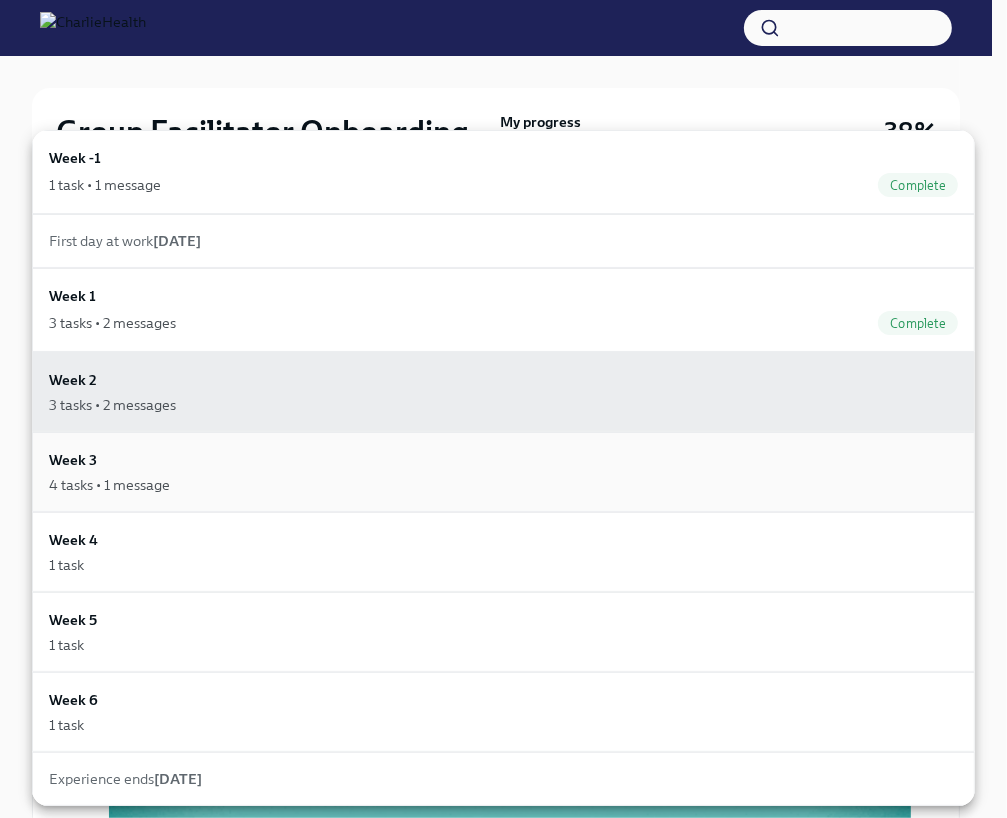 click on "Week 3 4 tasks • 1 message" at bounding box center [503, 472] 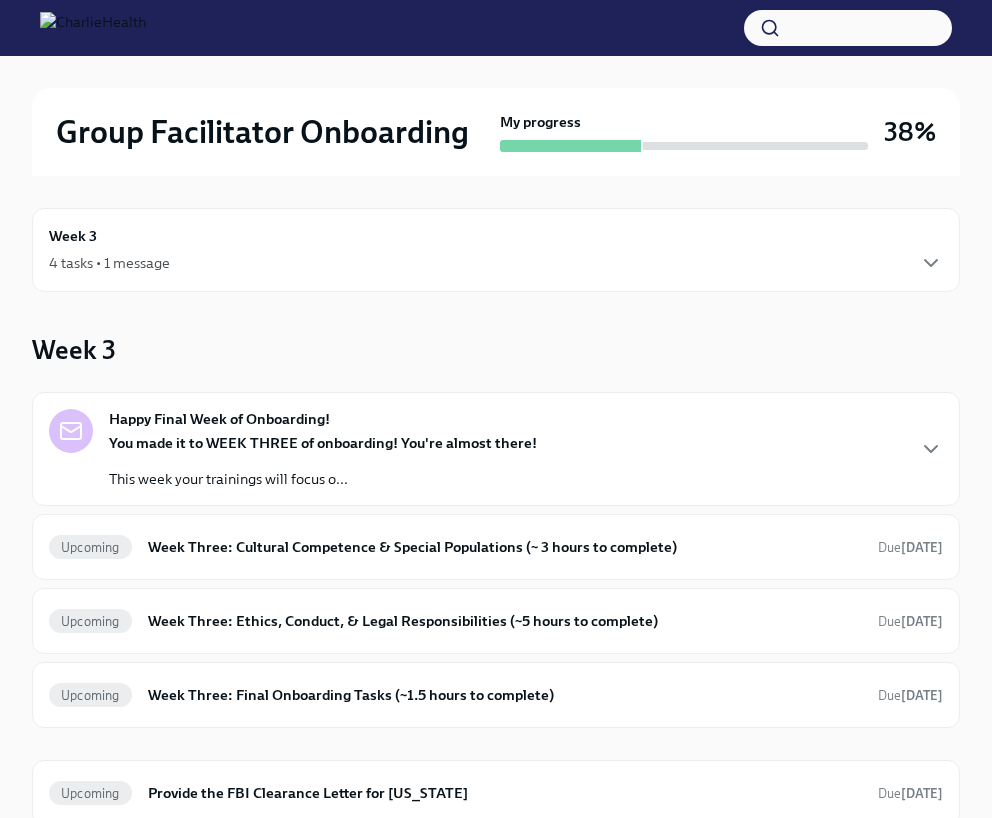 click on "Happy Final Week of Onboarding! You made it to WEEK THREE of onboarding! You're almost there!
This week your trainings will focus o..." at bounding box center [496, 449] 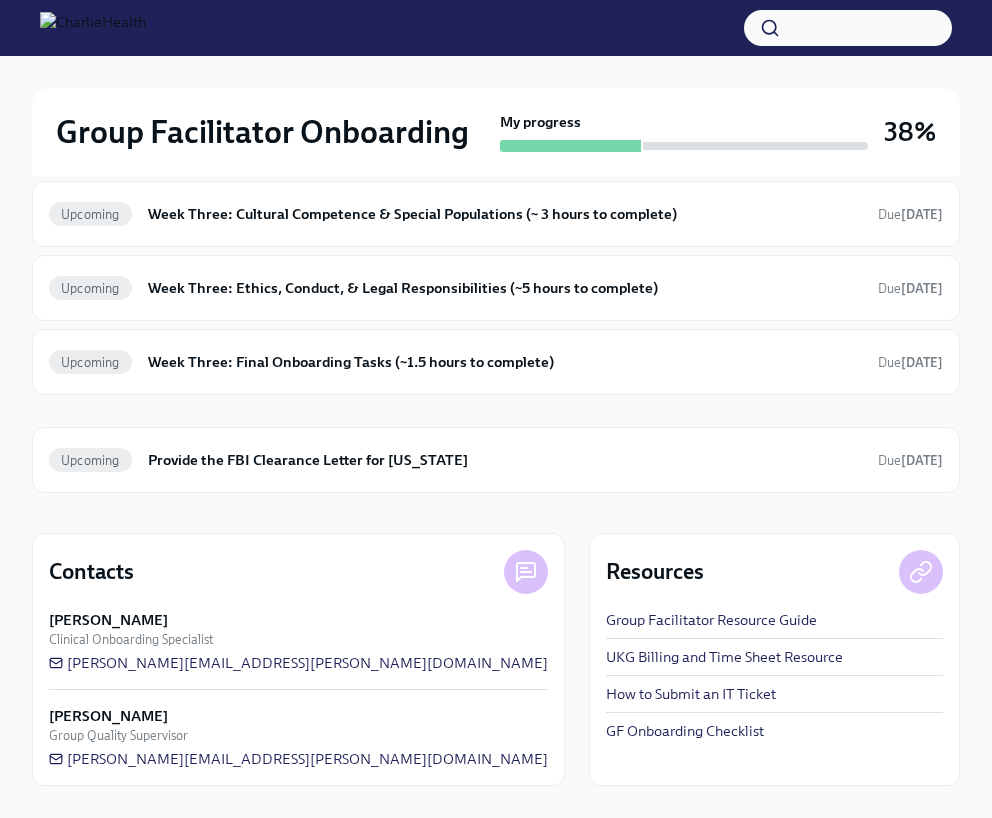 scroll, scrollTop: 884, scrollLeft: 0, axis: vertical 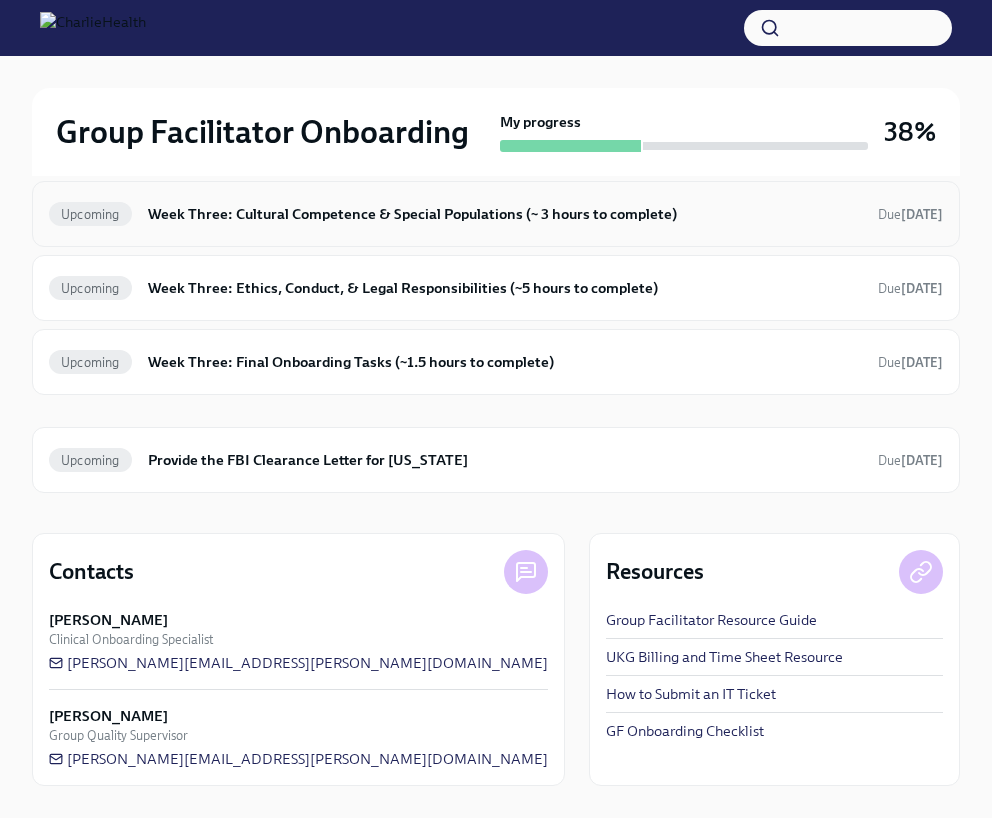 click on "Upcoming Week Three: Cultural Competence & Special Populations (~ 3 hours to complete) Due  in 11 days" at bounding box center [496, 214] 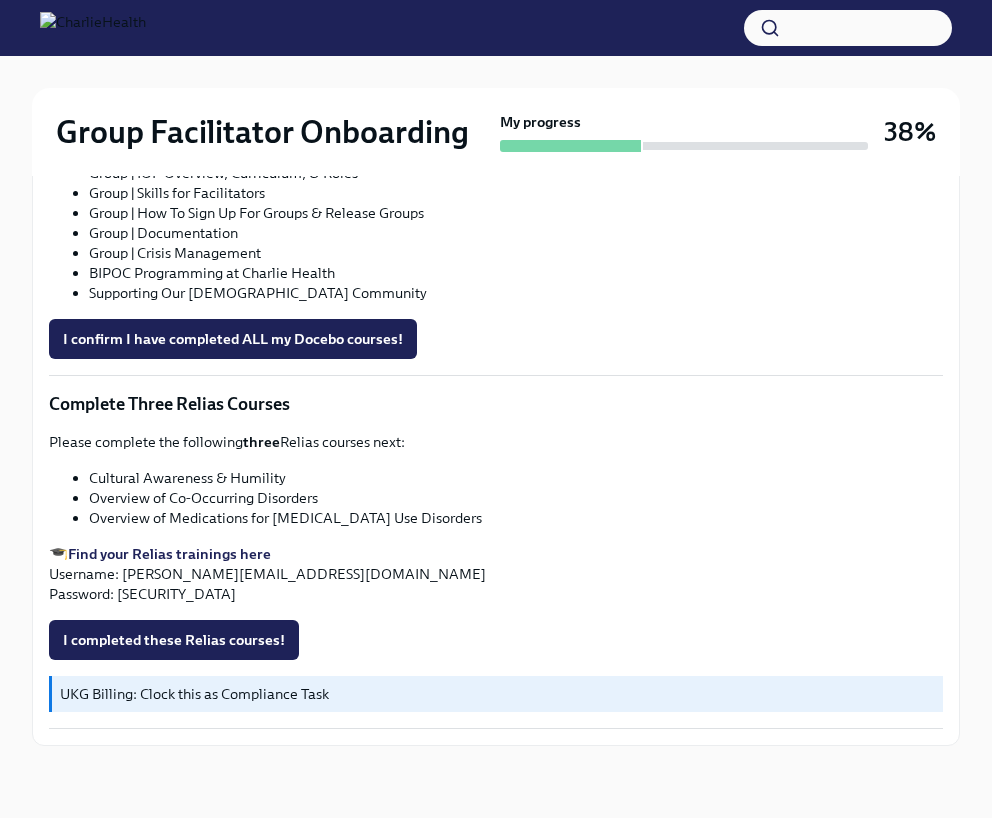 scroll, scrollTop: 1488, scrollLeft: 0, axis: vertical 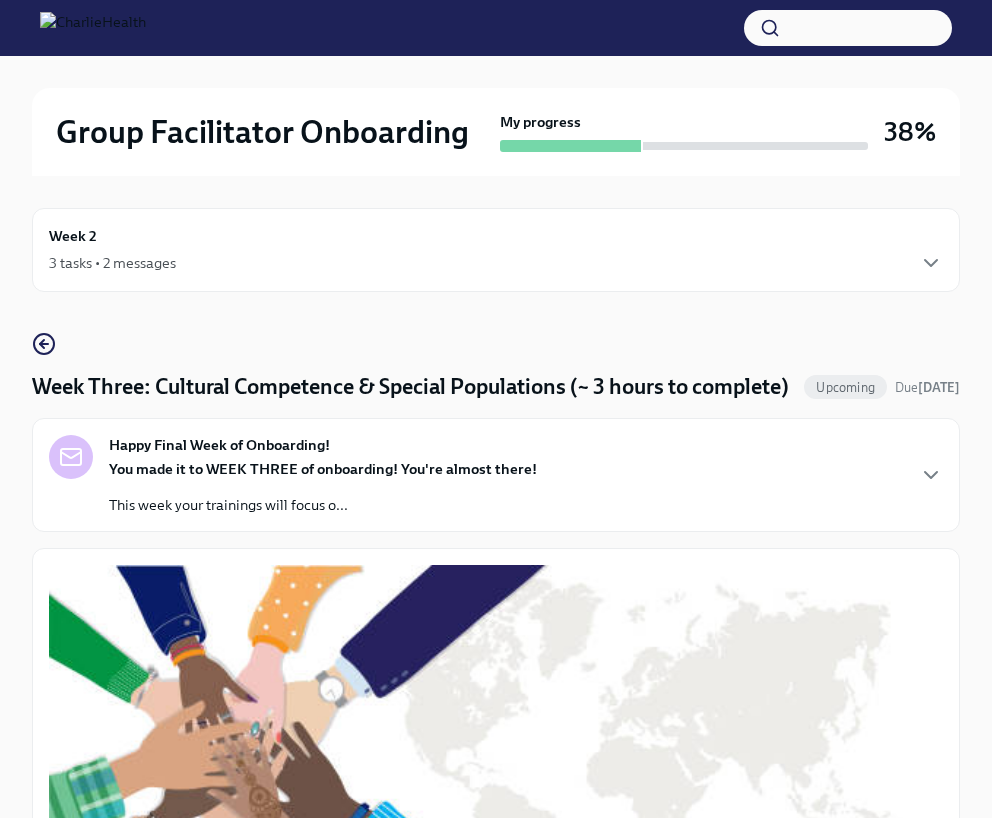 click on "3 tasks • 2 messages" at bounding box center [496, 263] 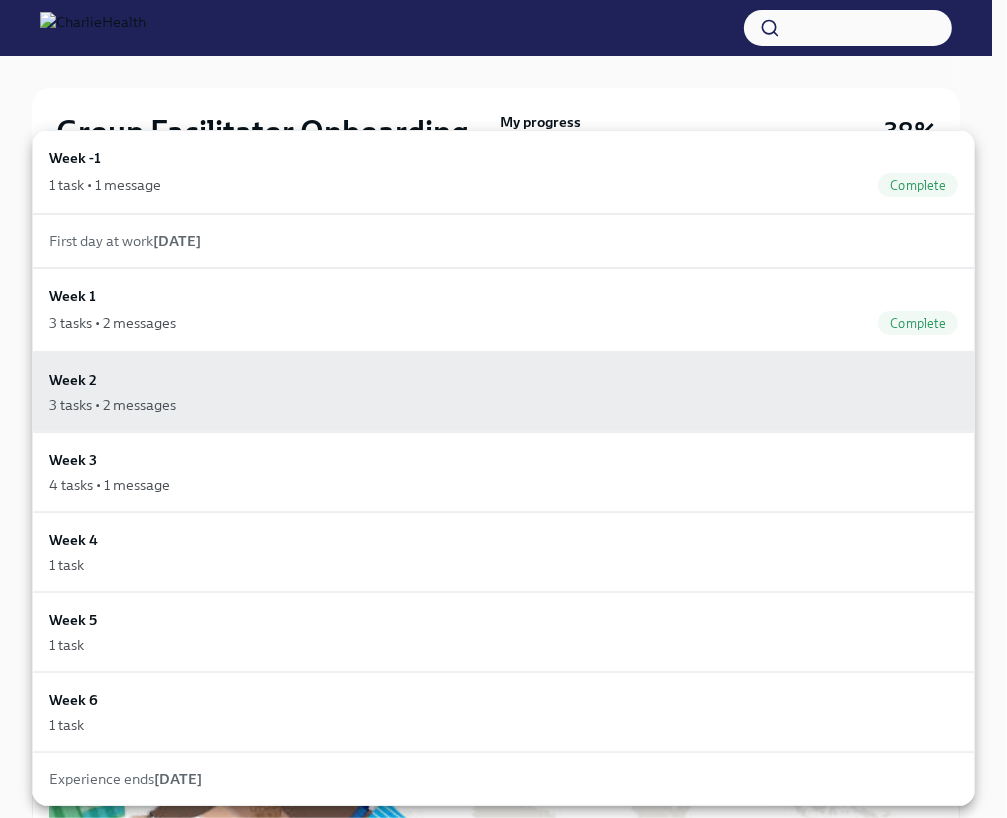 click at bounding box center (503, 409) 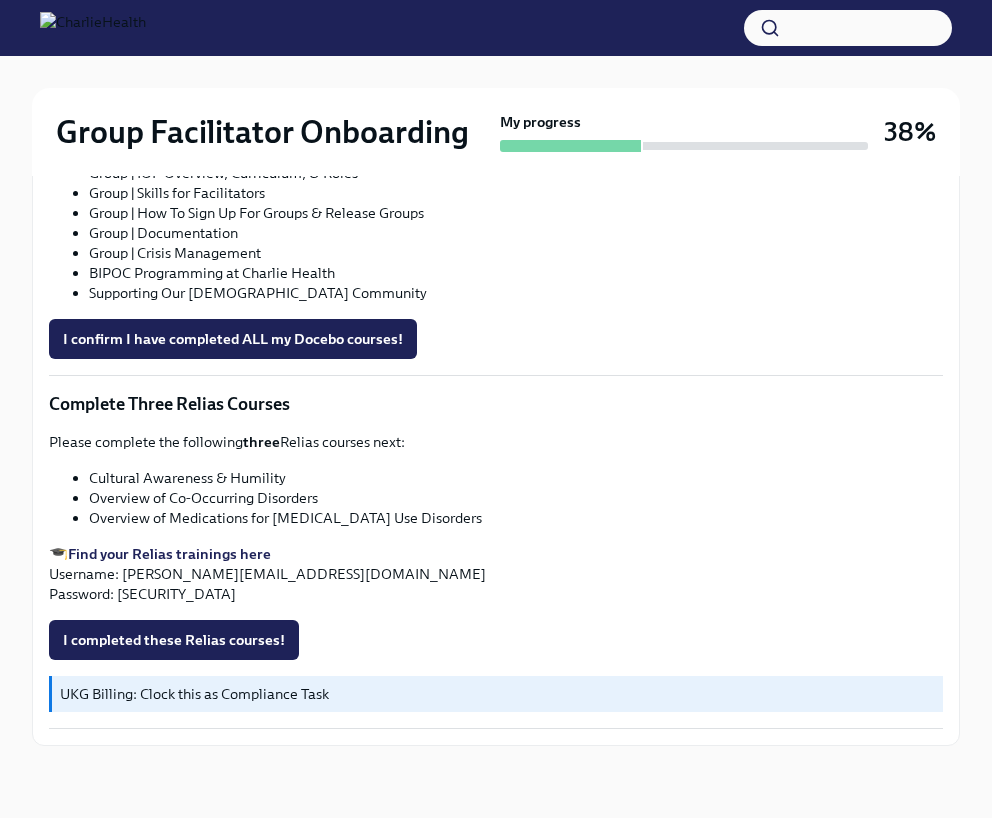 scroll, scrollTop: 1486, scrollLeft: 0, axis: vertical 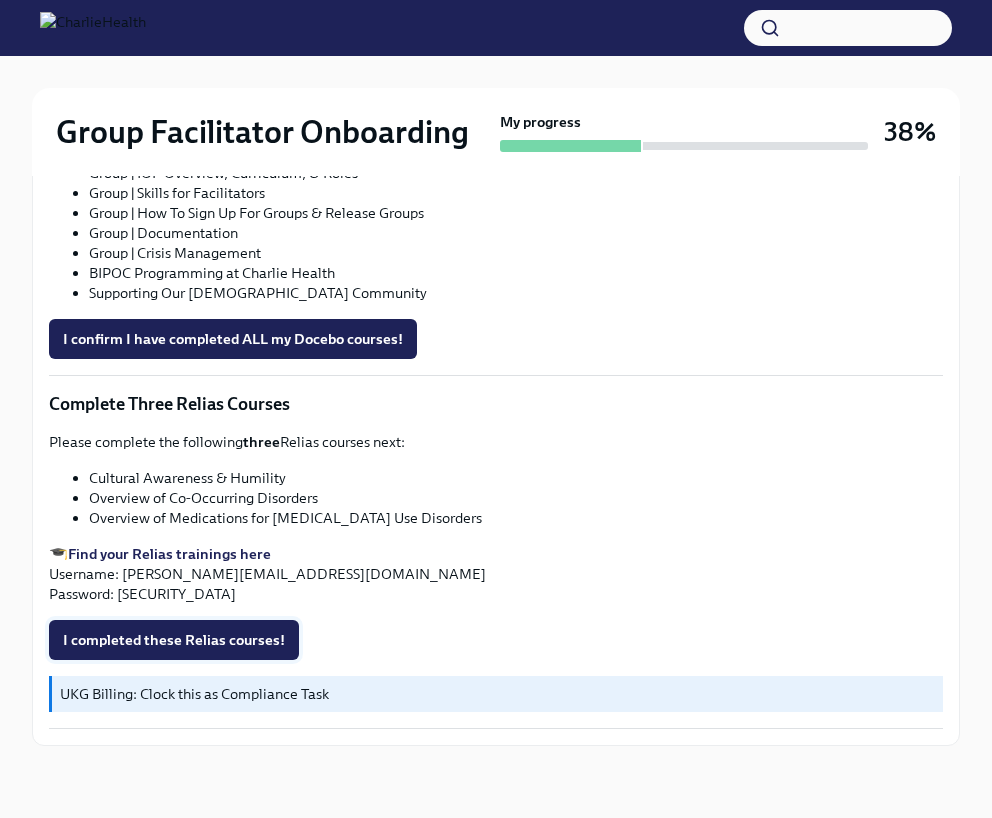click on "I completed these Relias courses!" at bounding box center [174, 640] 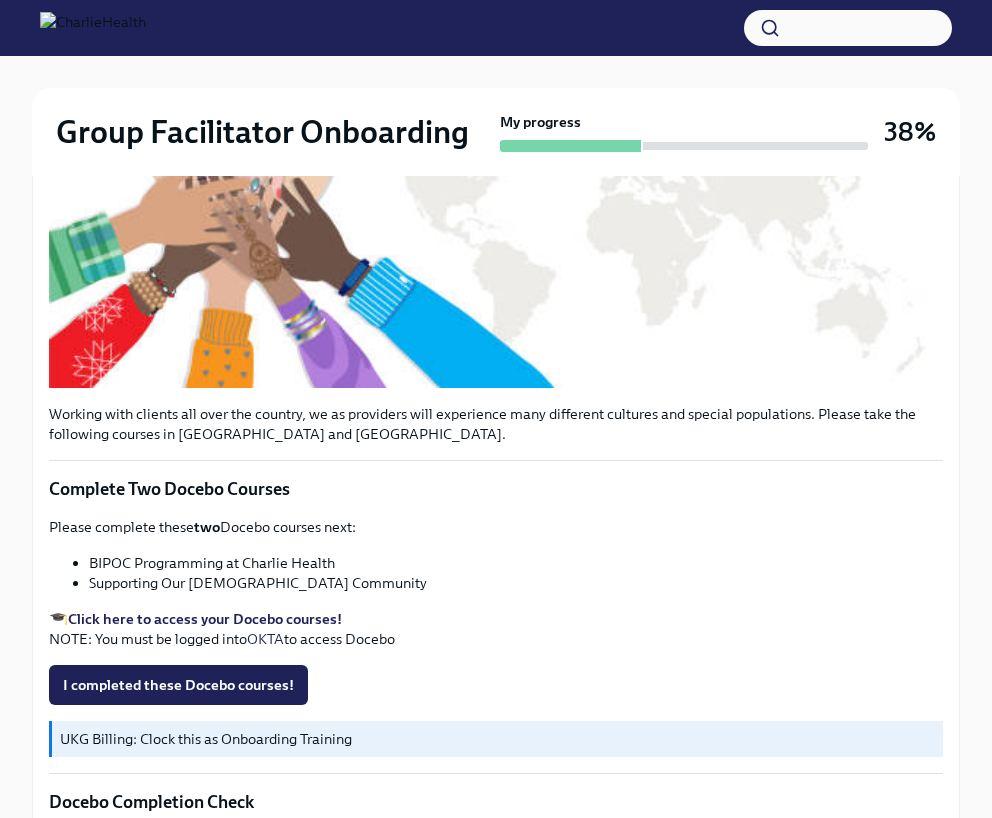 scroll, scrollTop: 646, scrollLeft: 0, axis: vertical 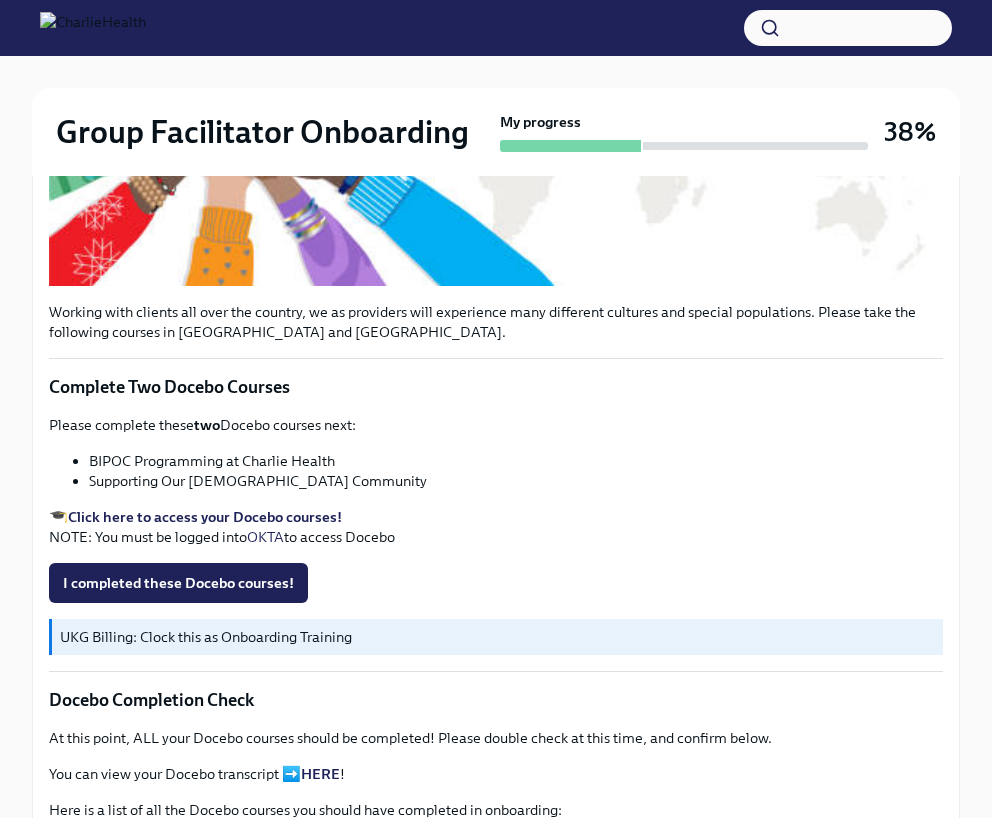 click on "Please complete these  two  Docebo courses next:" at bounding box center [496, 425] 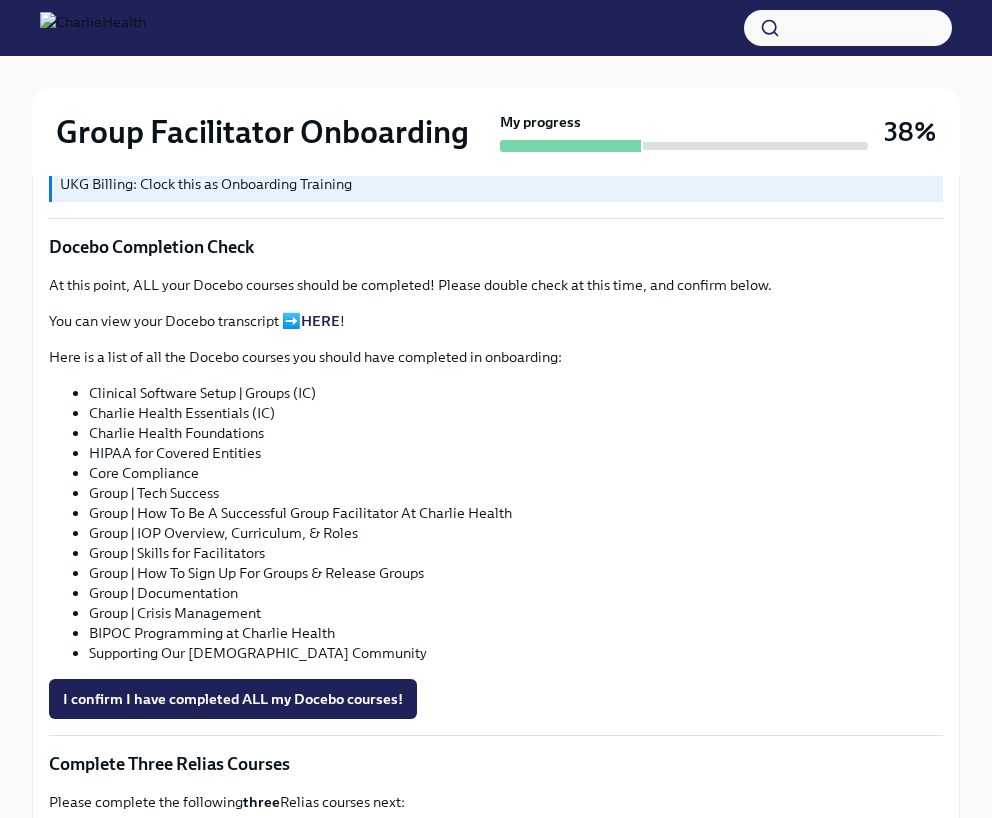 scroll, scrollTop: 1103, scrollLeft: 0, axis: vertical 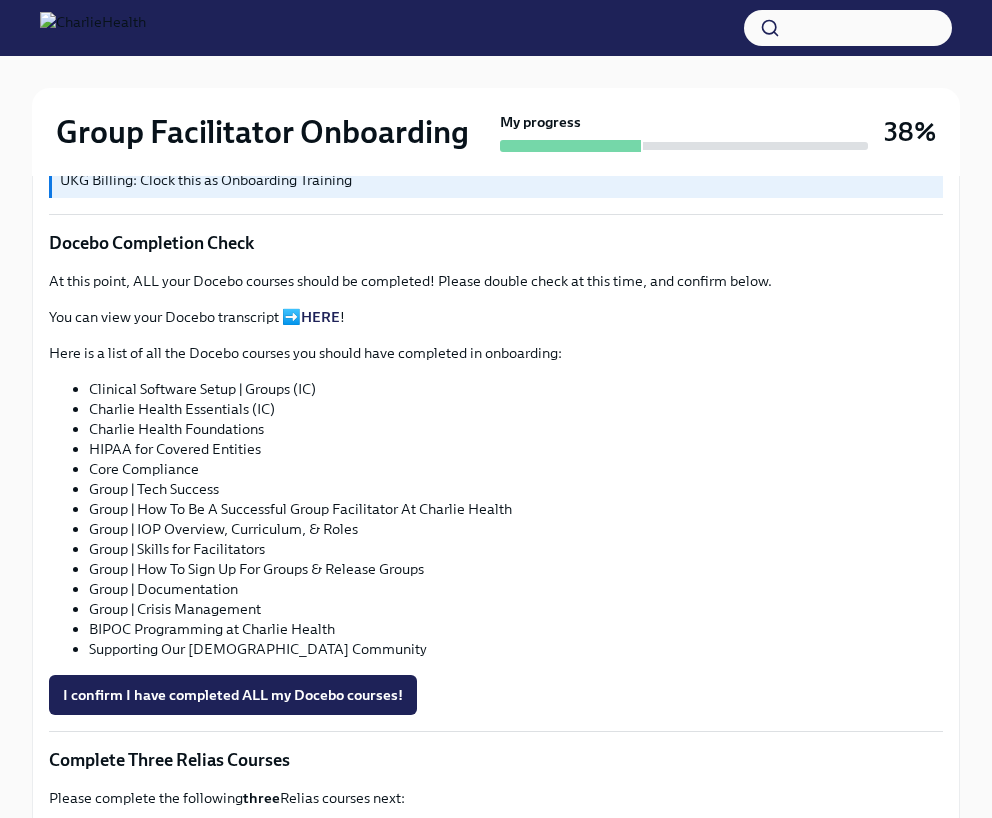 click on "You can view your Docebo transcript ➡️  HERE !" at bounding box center (496, 317) 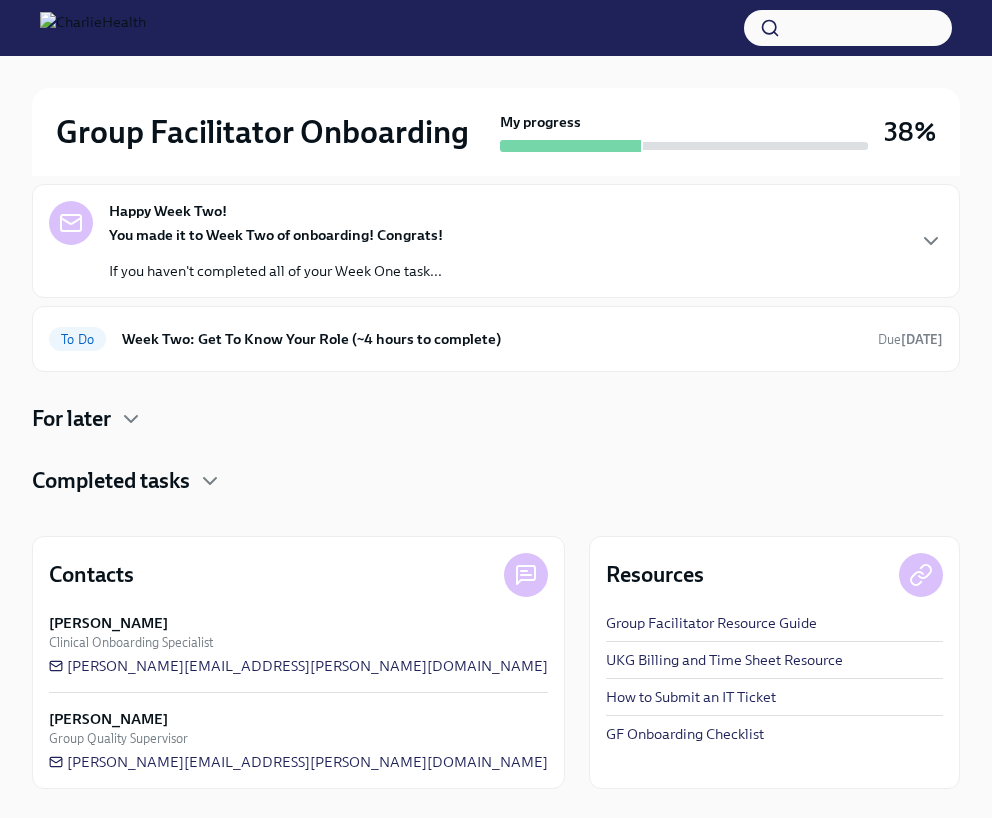 scroll, scrollTop: 209, scrollLeft: 0, axis: vertical 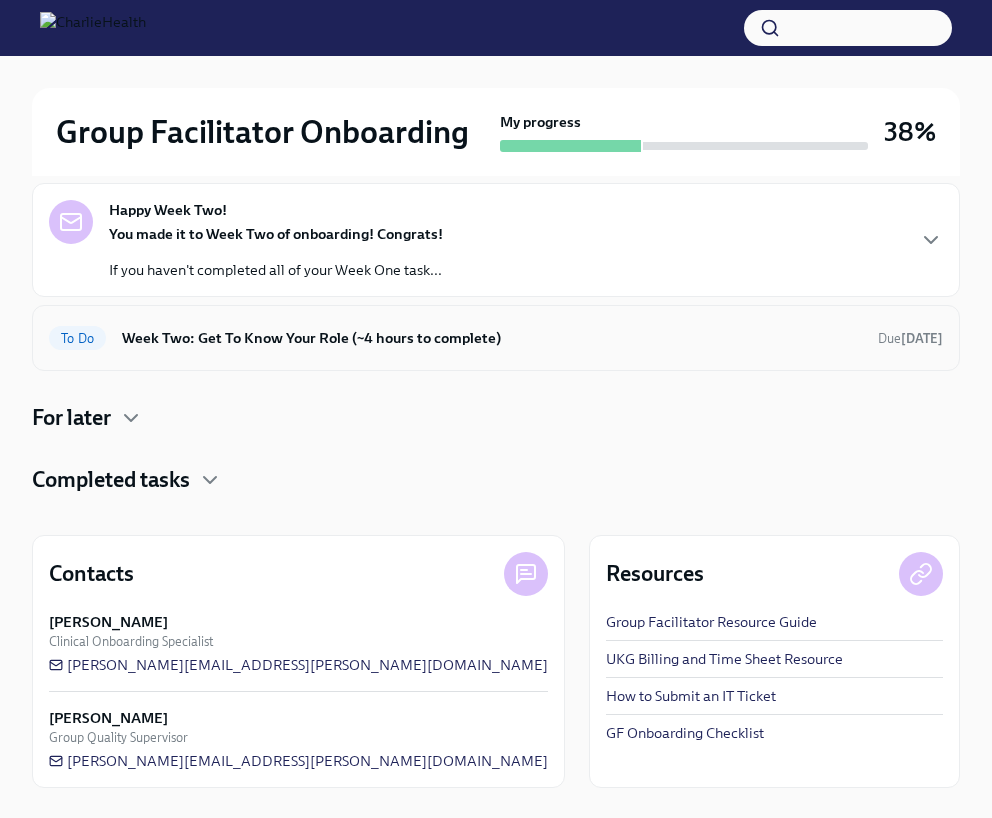 click on "Week Two: Get To Know Your Role (~4 hours to complete)" at bounding box center [492, 338] 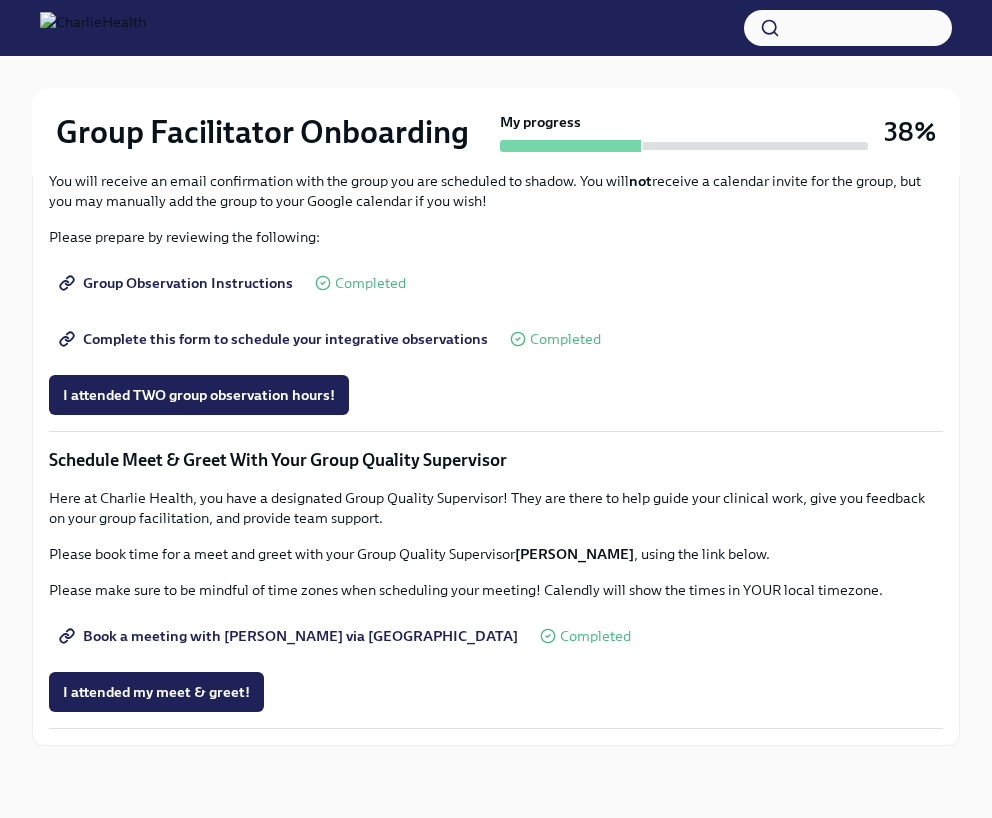 scroll, scrollTop: 1895, scrollLeft: 0, axis: vertical 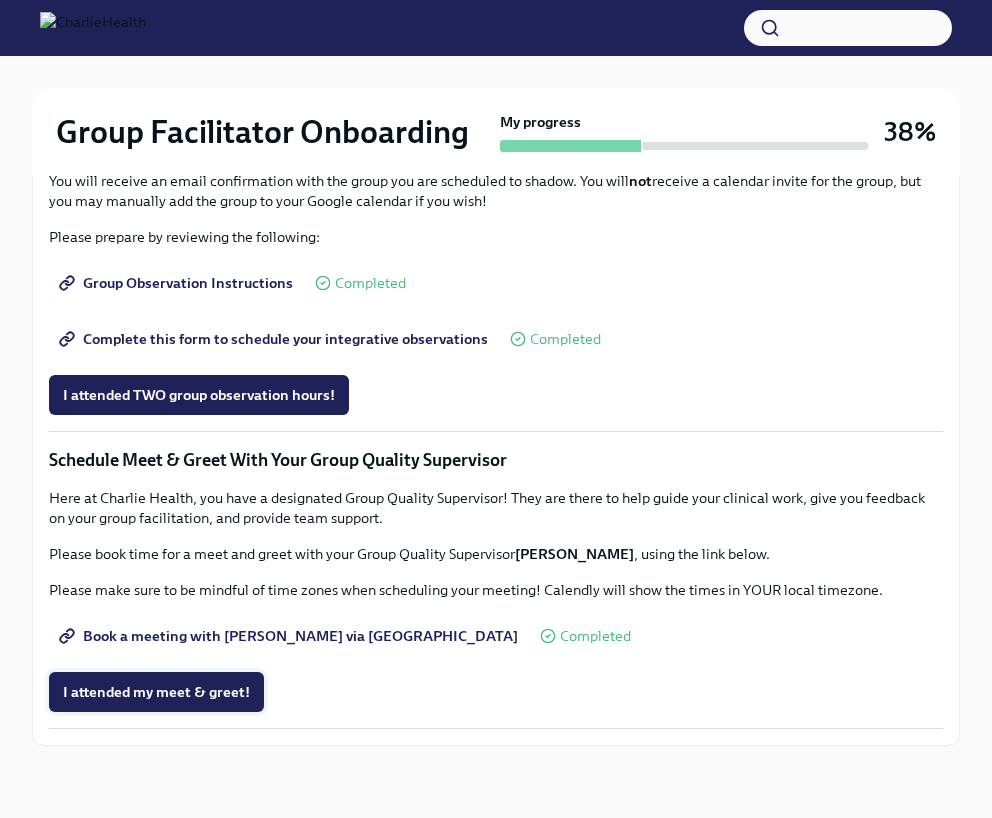 click on "I attended my meet & greet!" at bounding box center [156, 692] 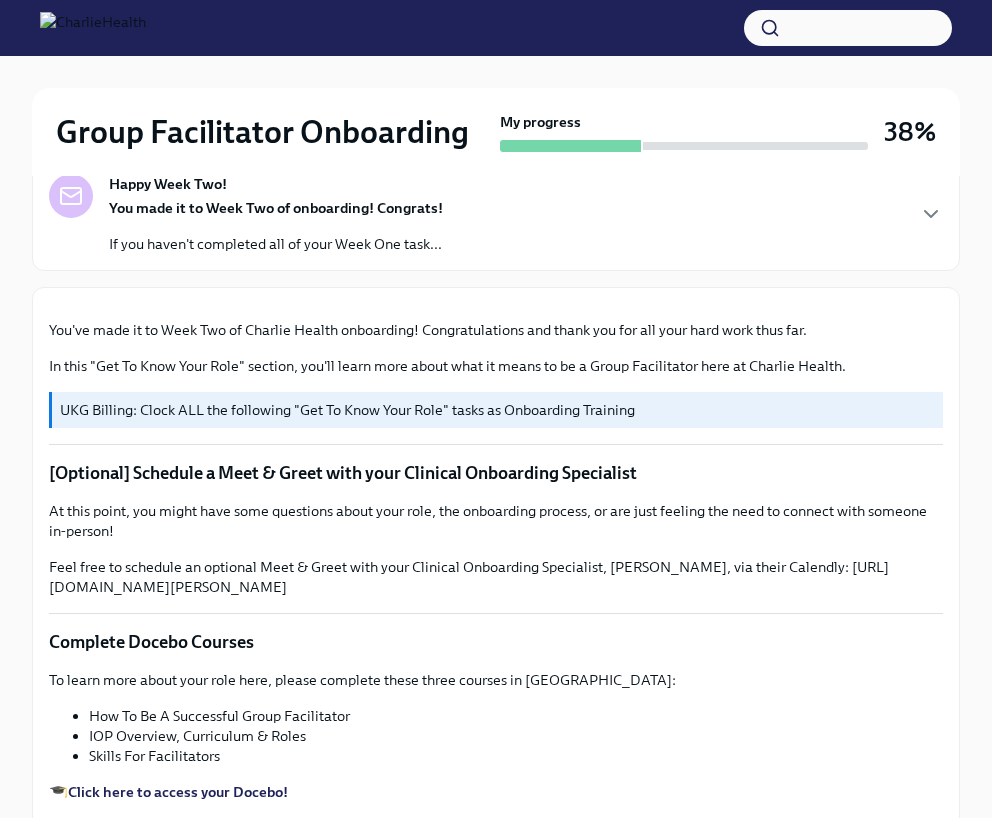 scroll, scrollTop: 0, scrollLeft: 0, axis: both 